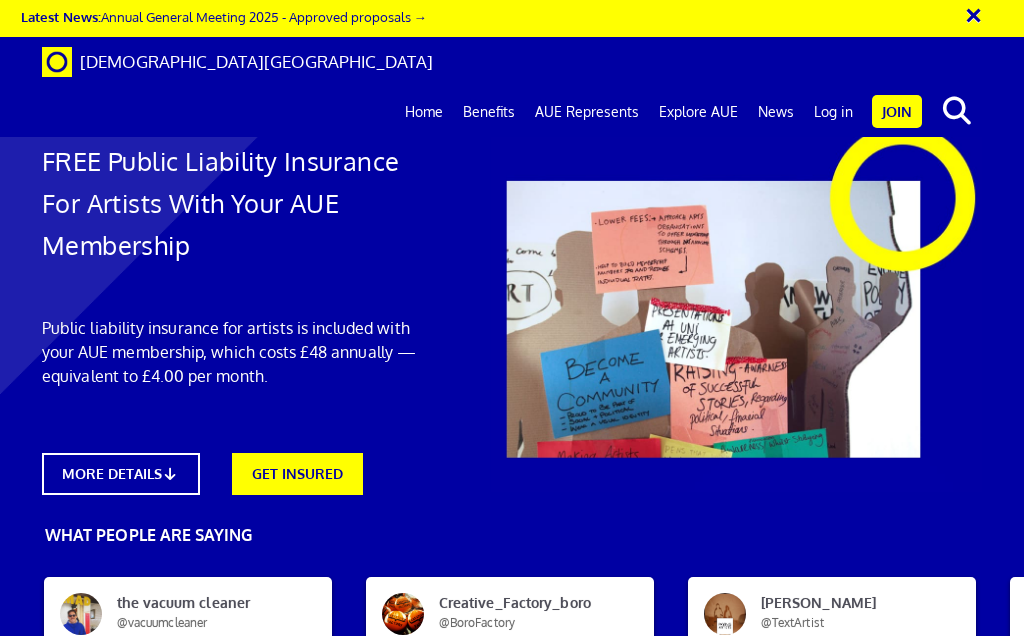 scroll, scrollTop: 148, scrollLeft: 0, axis: vertical 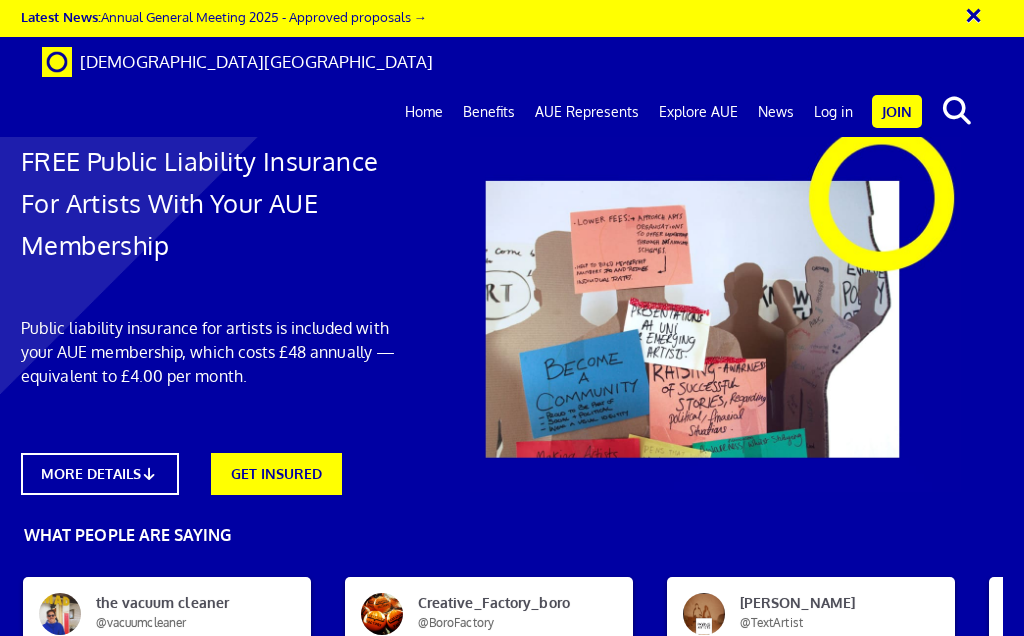 click on "Benefits" at bounding box center (489, 112) 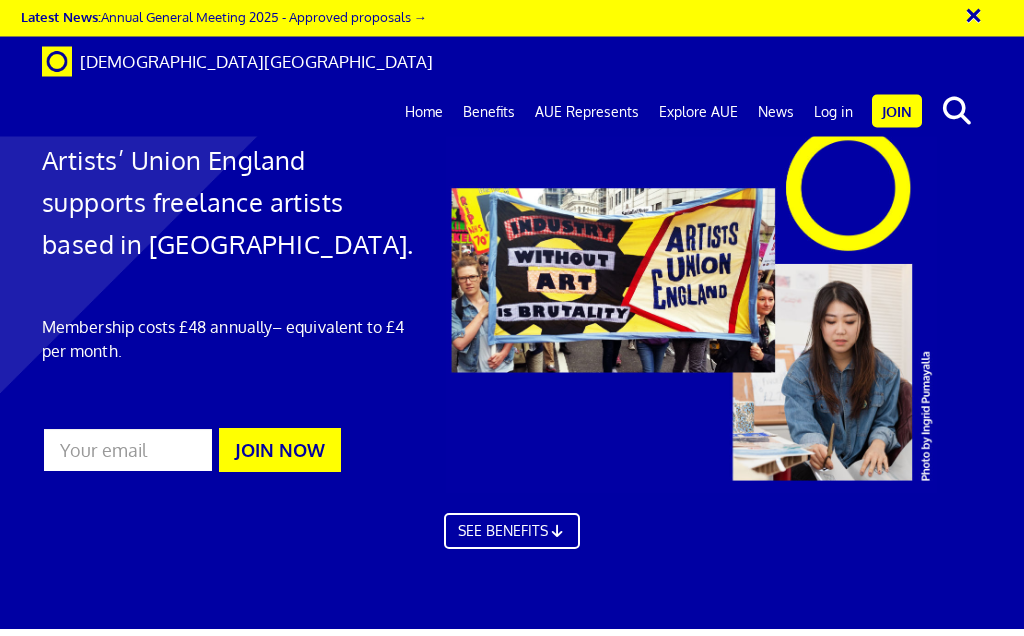 scroll, scrollTop: 1022, scrollLeft: 0, axis: vertical 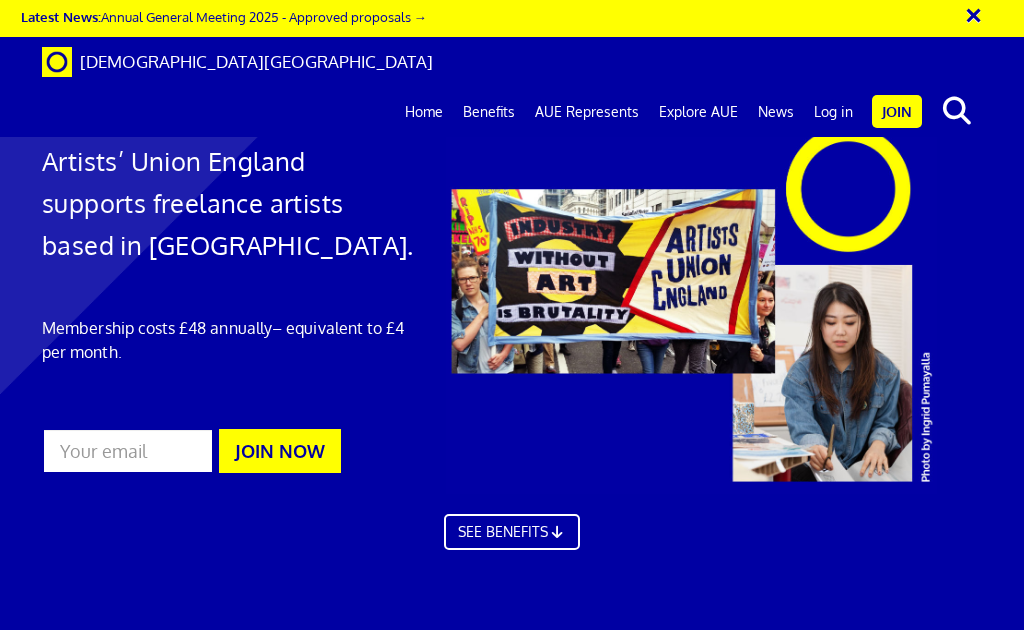 click on "Ask a question" at bounding box center [592, 1532] 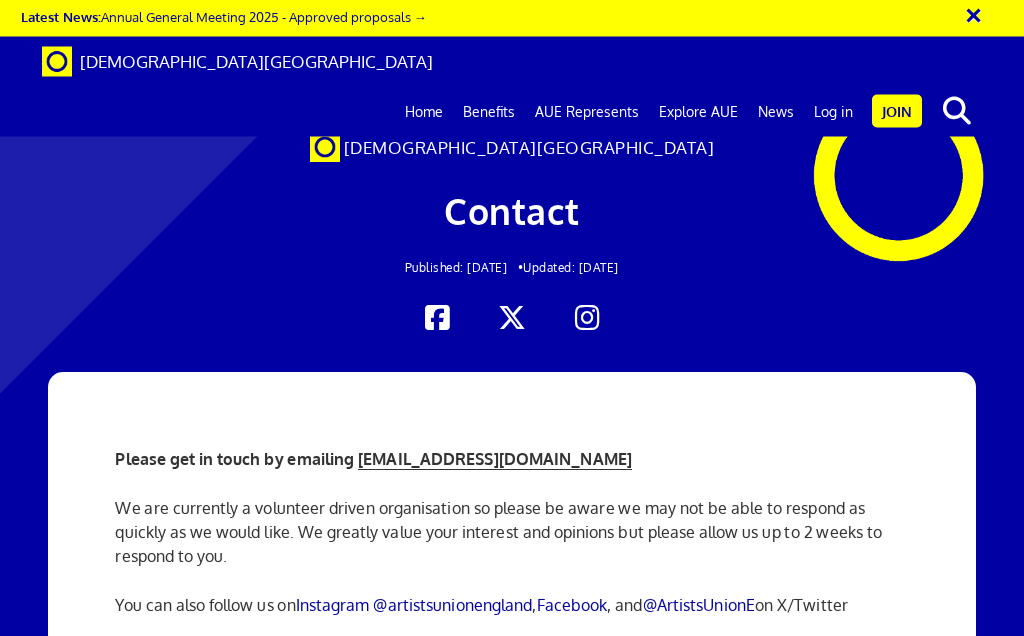 scroll, scrollTop: 0, scrollLeft: 0, axis: both 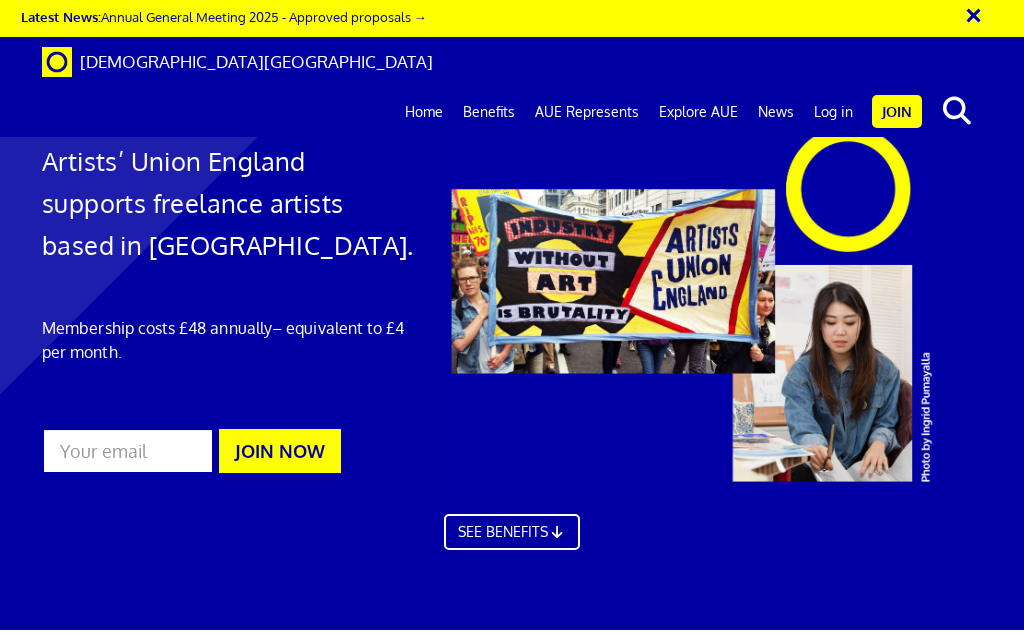 click on "Join" at bounding box center [897, 111] 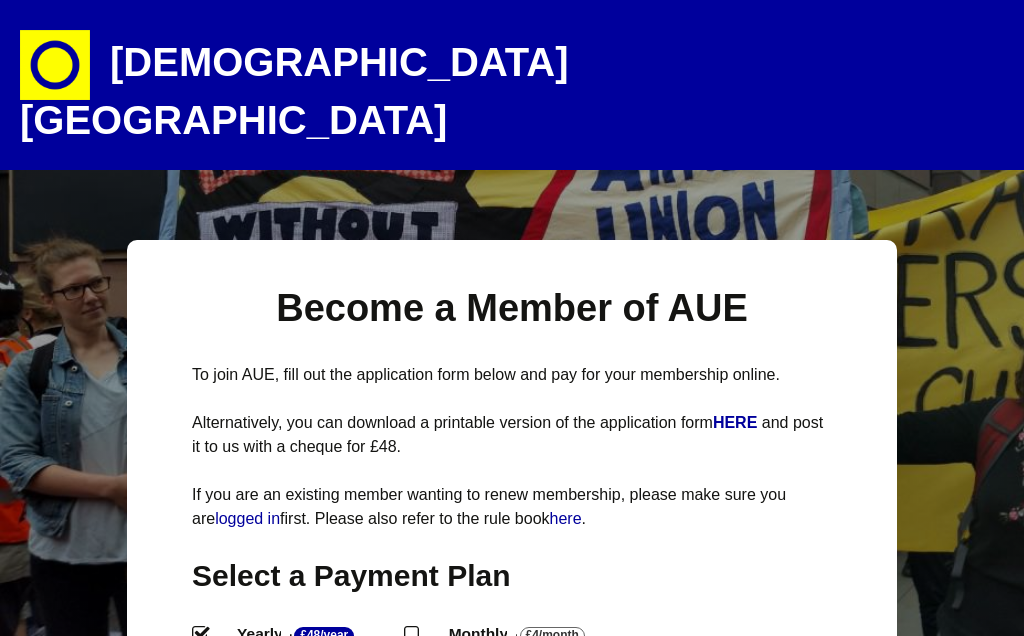 select 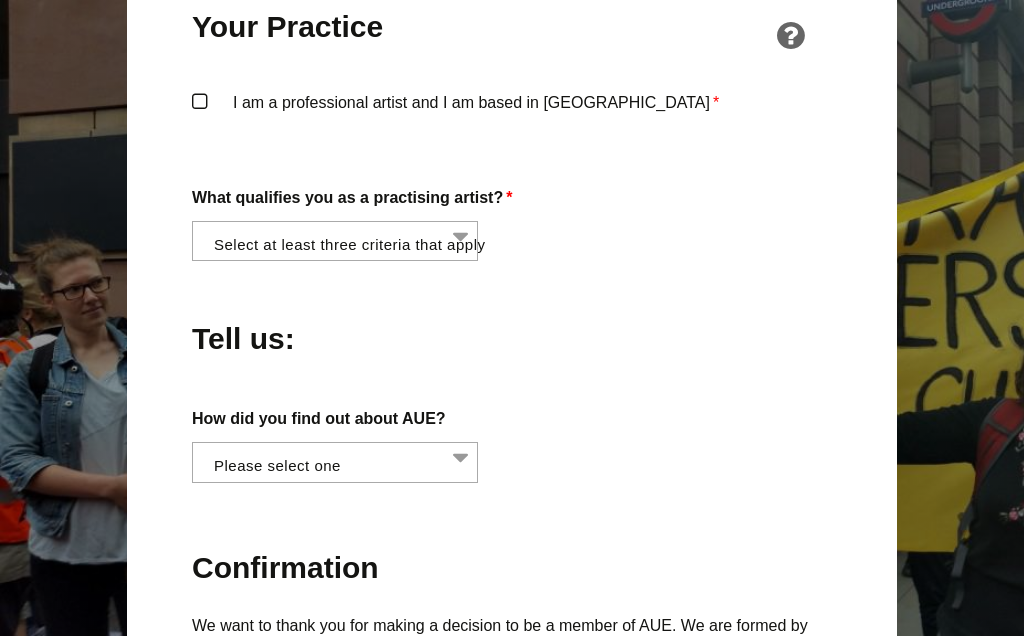 scroll, scrollTop: 1594, scrollLeft: 0, axis: vertical 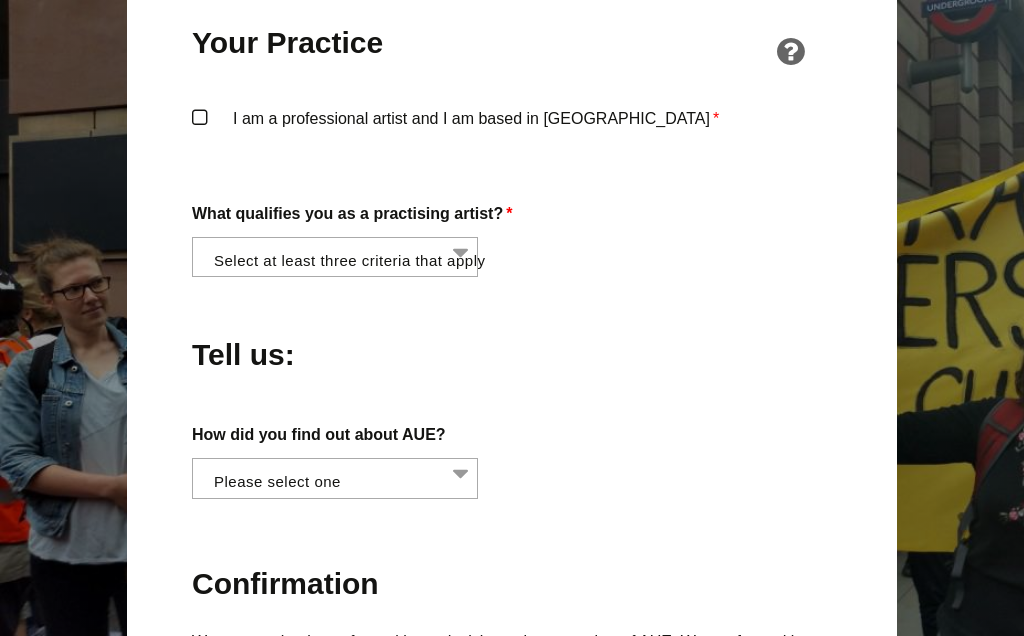 click at bounding box center (341, 255) 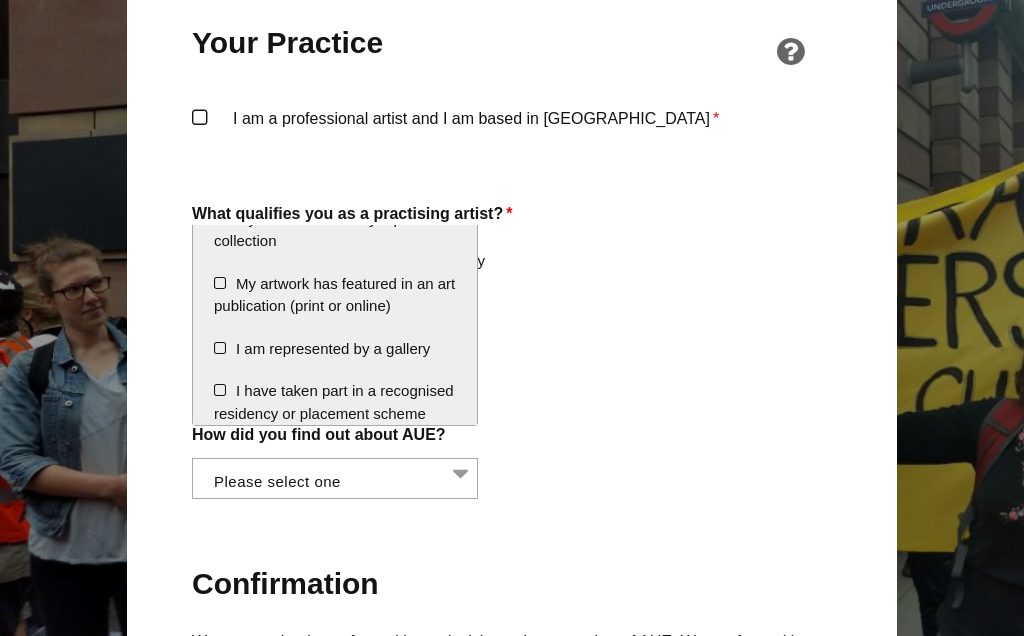 scroll, scrollTop: 484, scrollLeft: 0, axis: vertical 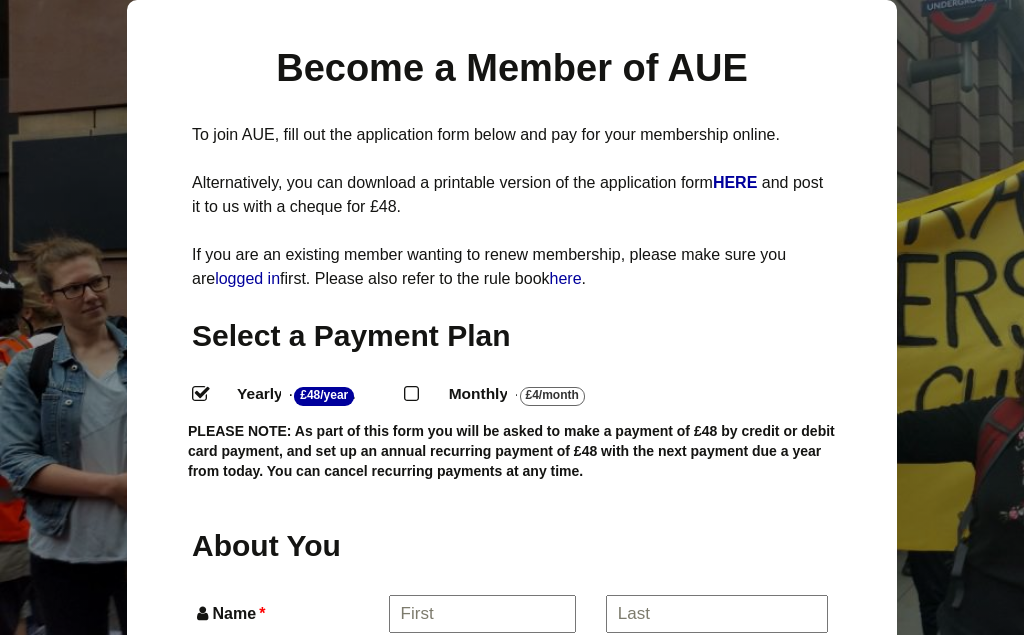 click on "Monthly -  £4/Month ." at bounding box center (410, 393) 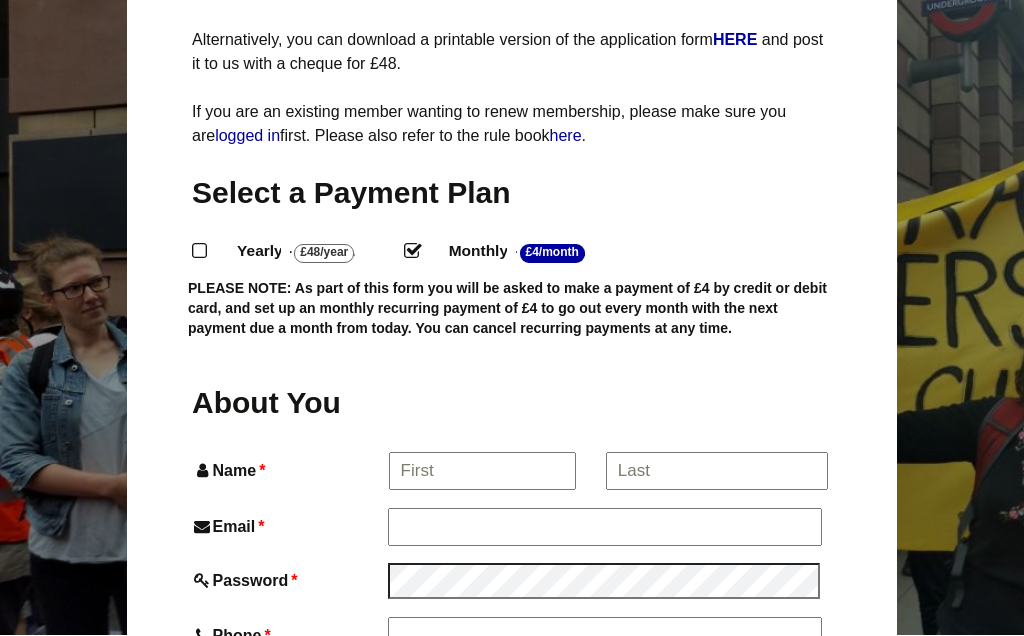 scroll, scrollTop: 405, scrollLeft: 0, axis: vertical 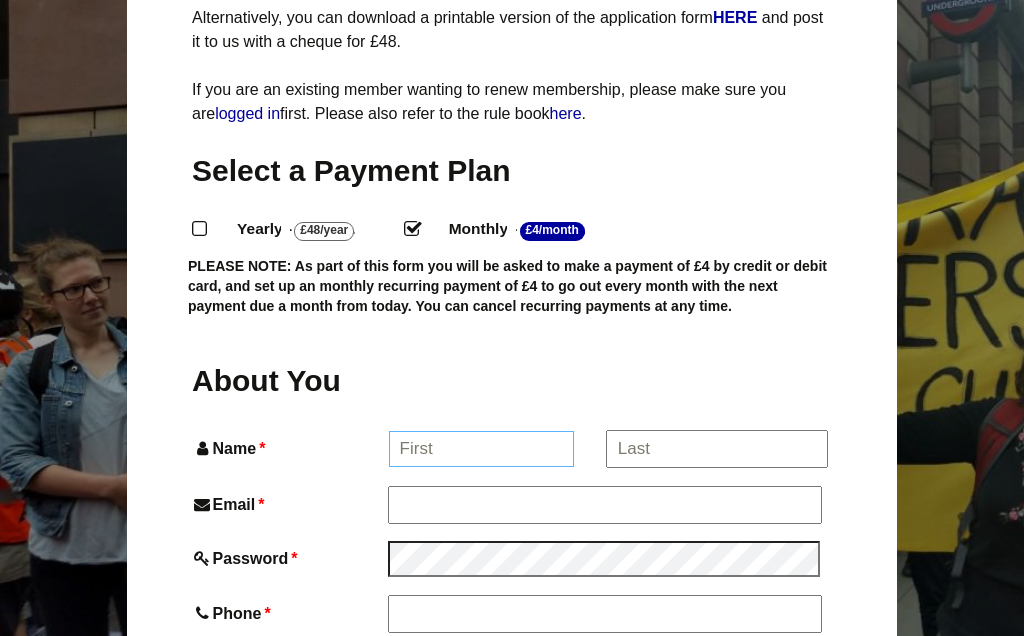 click on "Name  *" at bounding box center [482, 449] 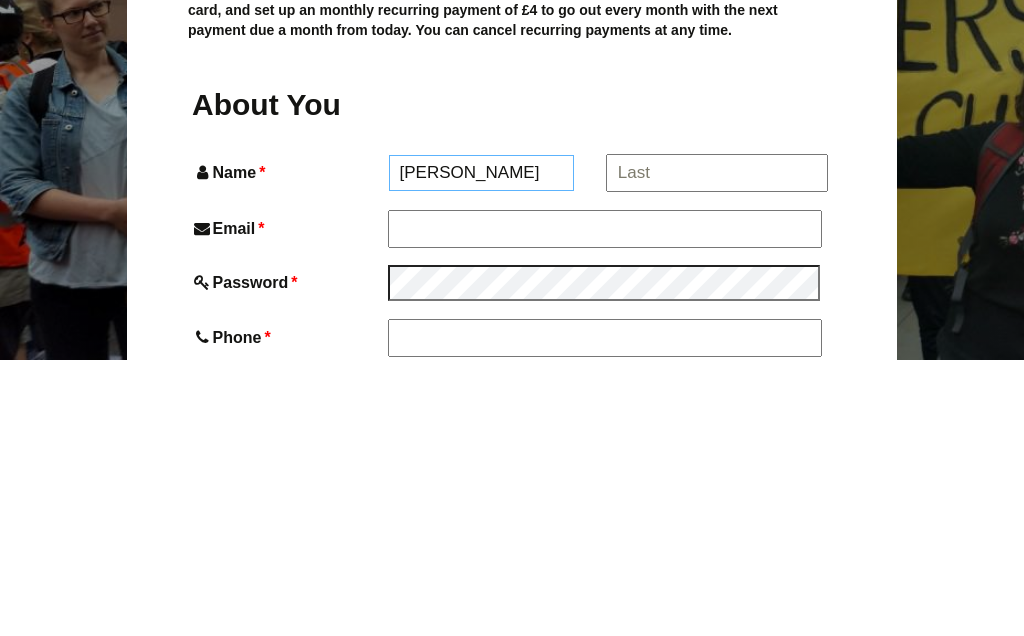 type on "[PERSON_NAME]" 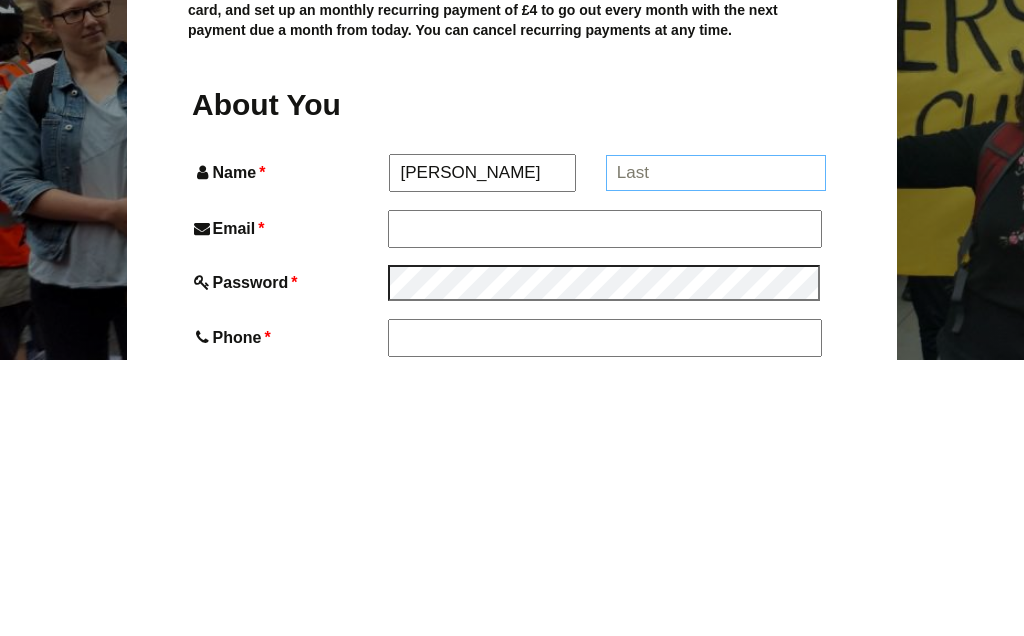 click on "*" at bounding box center [716, 449] 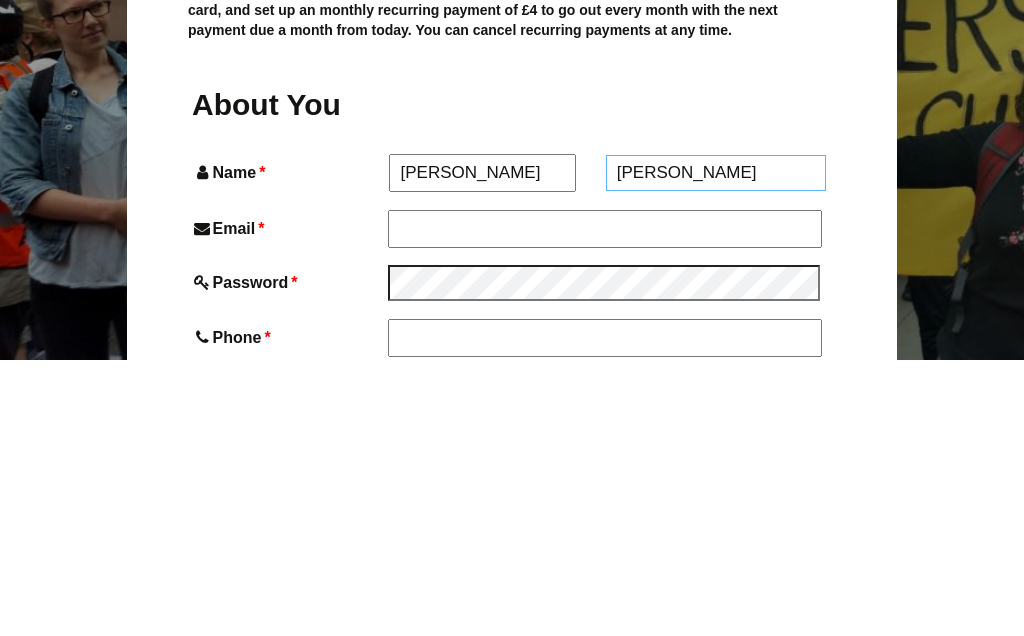 type on "[PERSON_NAME]" 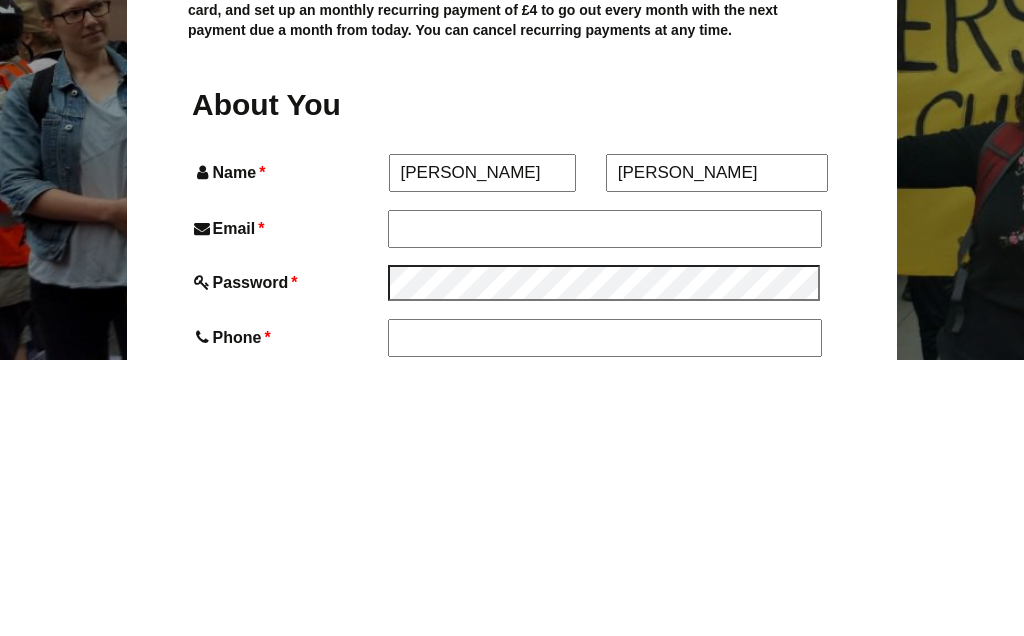 click on "Email  *" at bounding box center [605, 505] 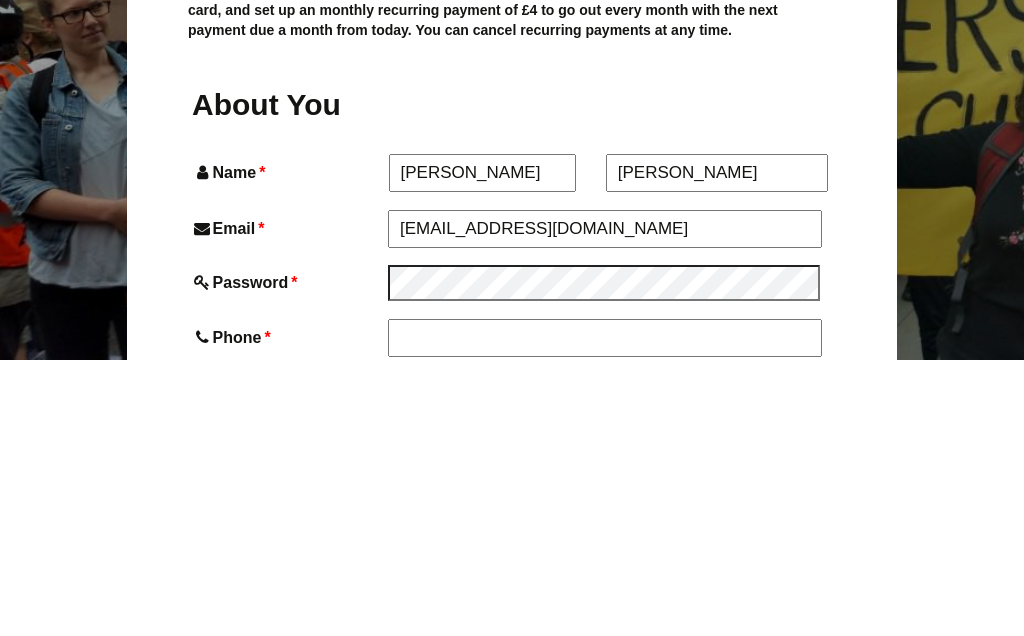 scroll, scrollTop: 681, scrollLeft: 0, axis: vertical 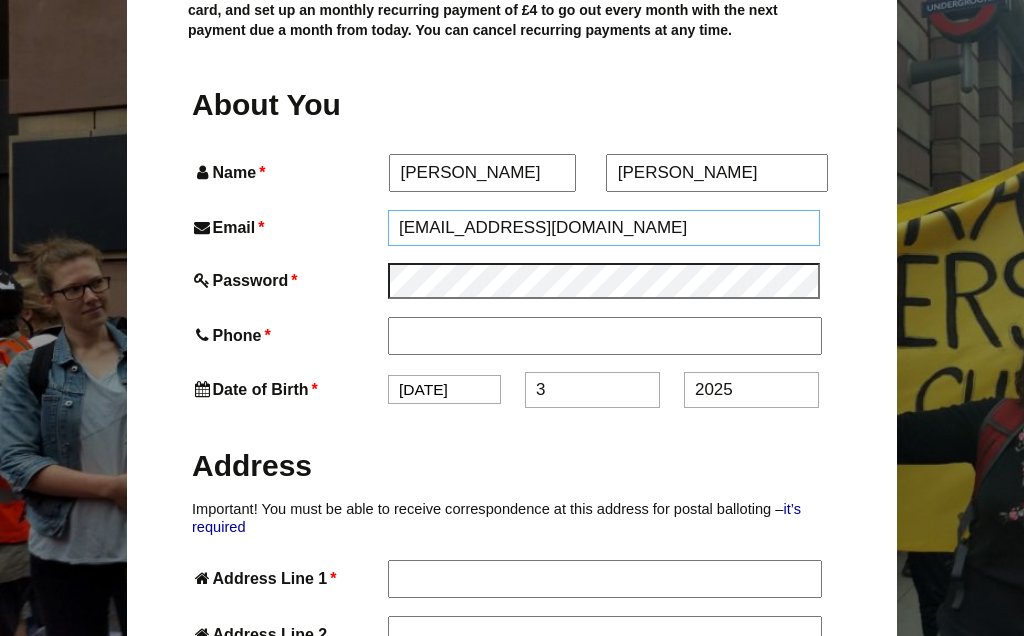 type on "[EMAIL_ADDRESS][DOMAIN_NAME]" 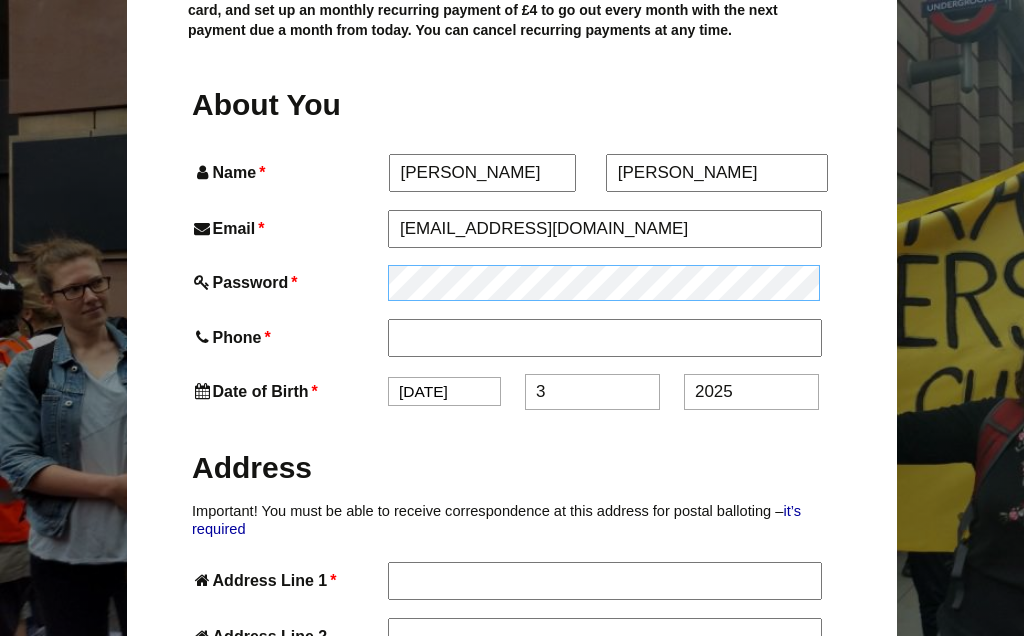 scroll, scrollTop: 680, scrollLeft: 0, axis: vertical 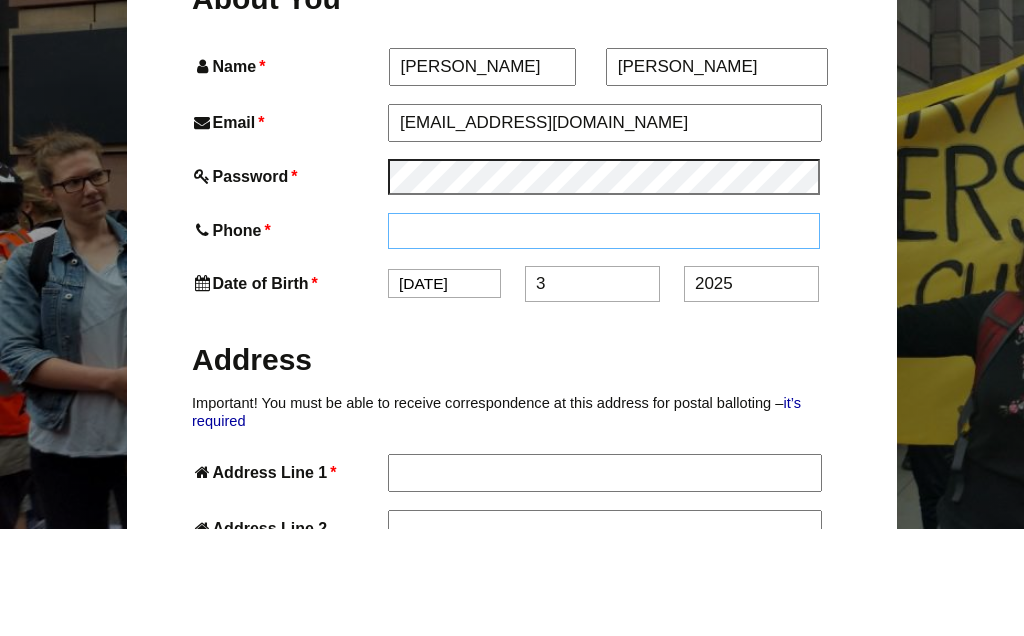 click on "Phone  *" at bounding box center [604, 338] 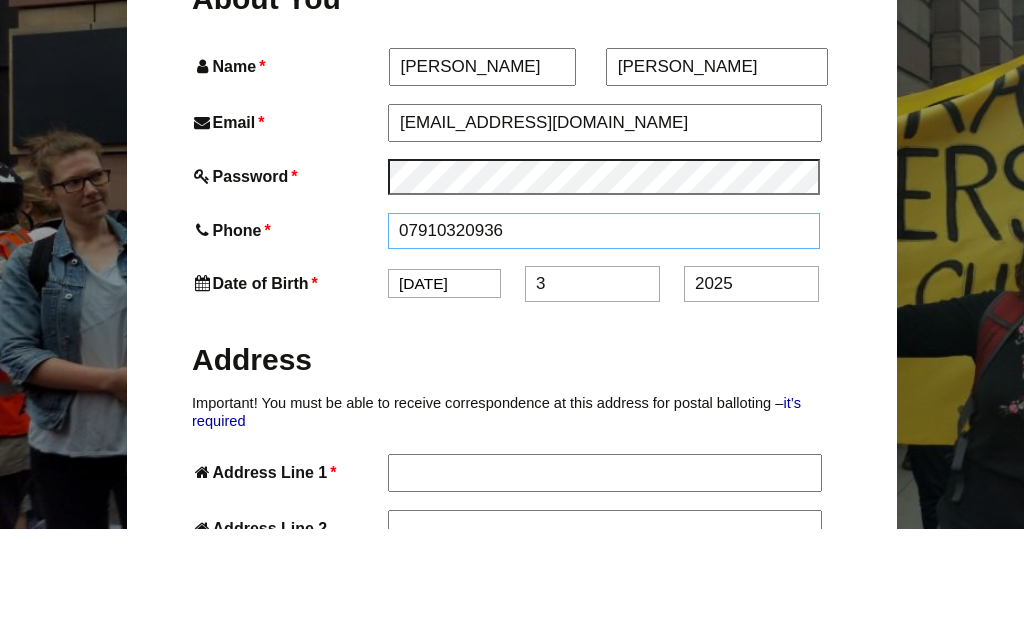 type on "07910320936" 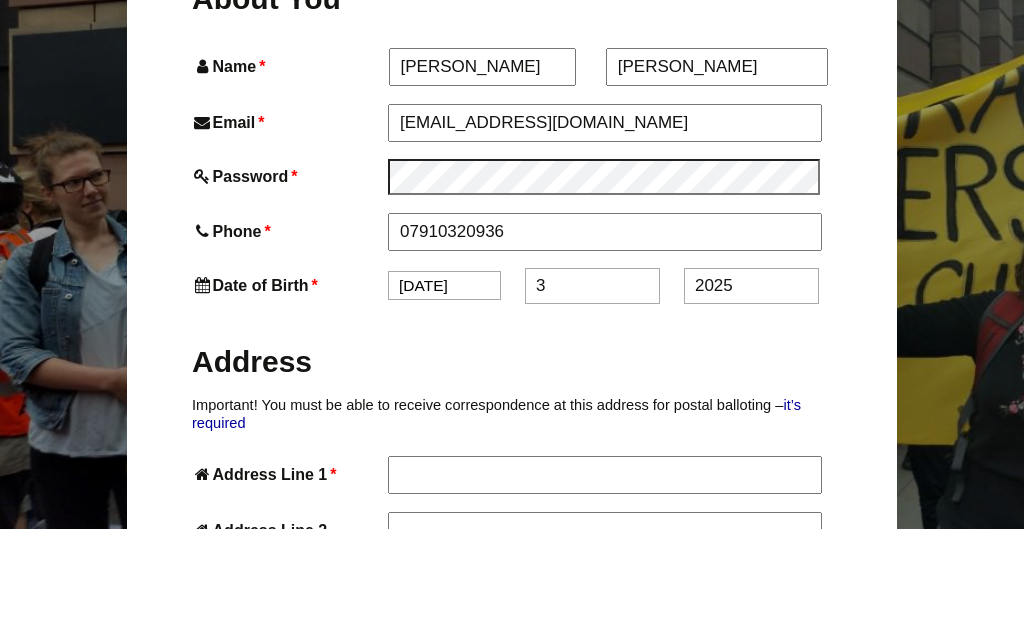 click on "Jan Feb Mar Apr May Jun Jul Aug Sep Oct Nov Dec" at bounding box center [444, 392] 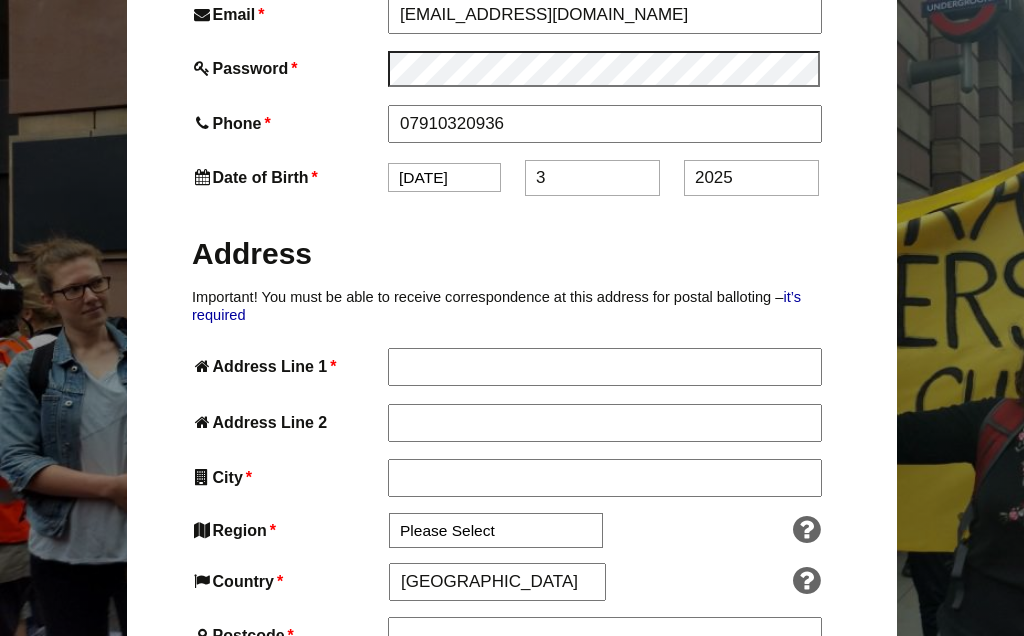 select on "5" 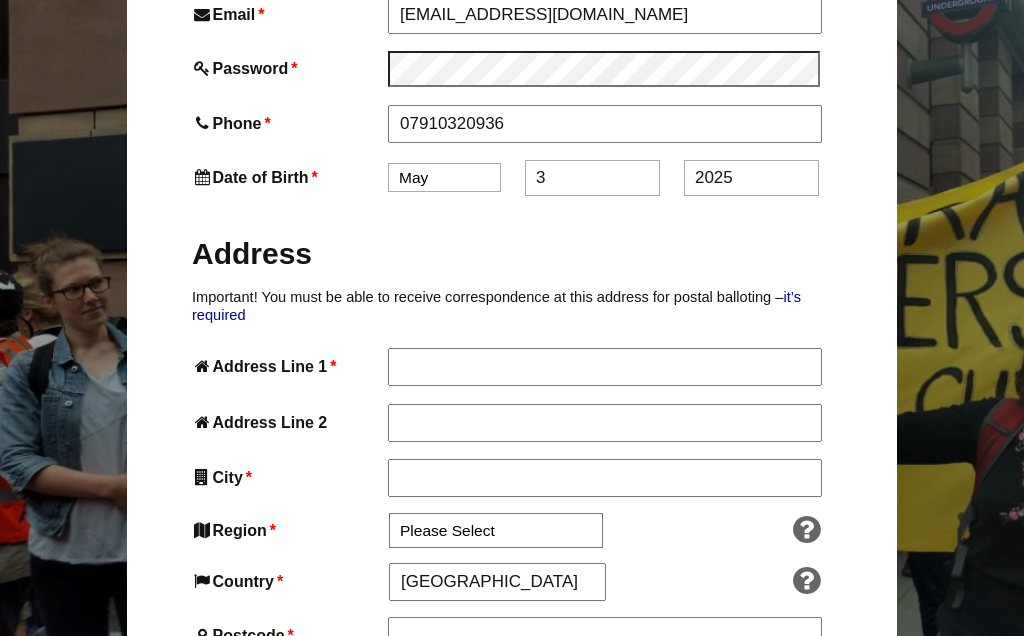 click on "3" at bounding box center (592, 178) 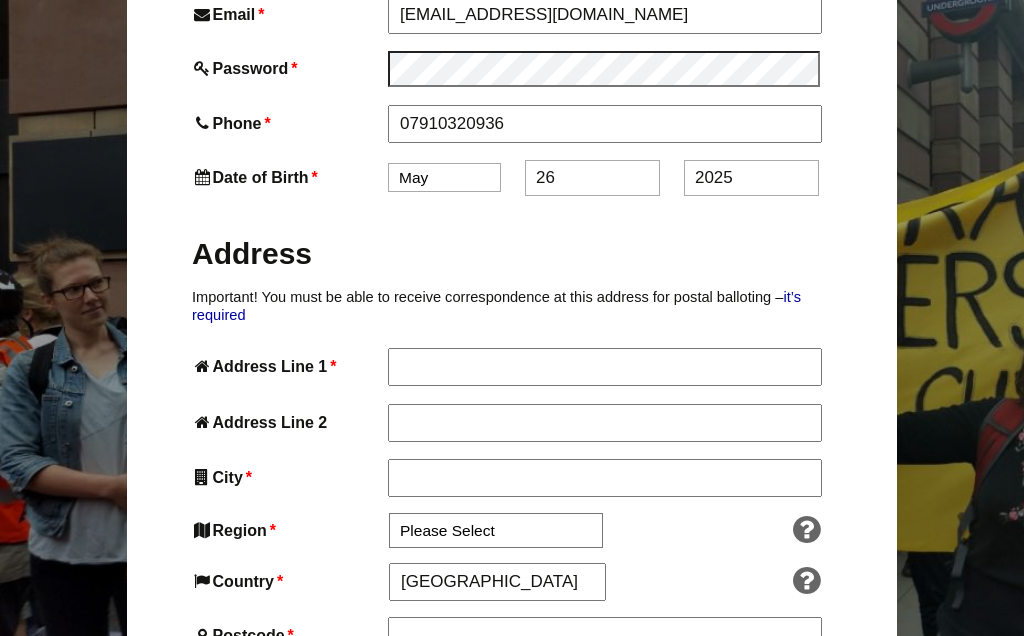 type on "26" 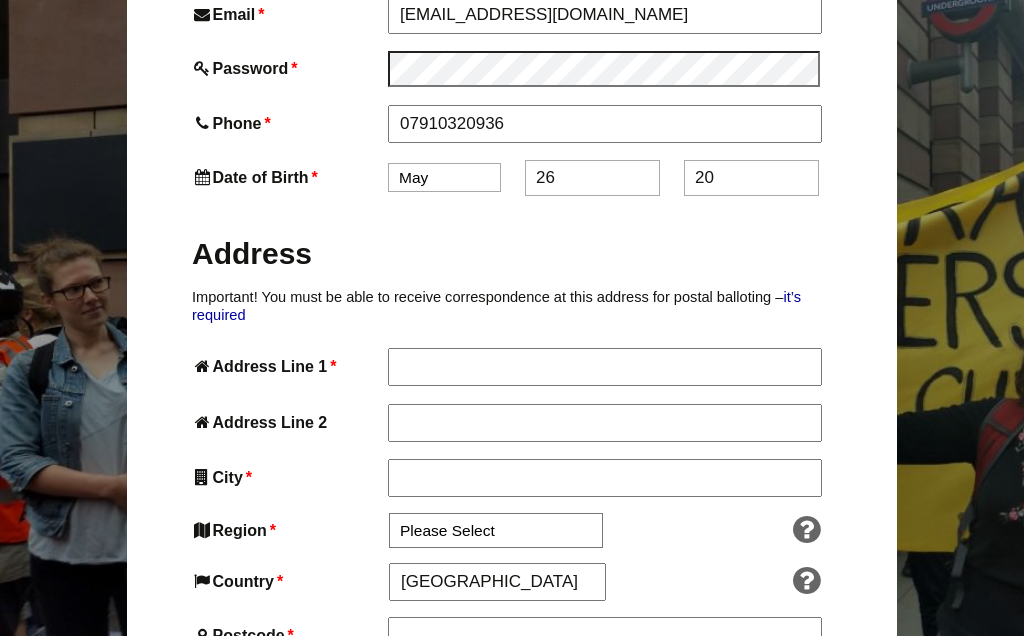 type on "2" 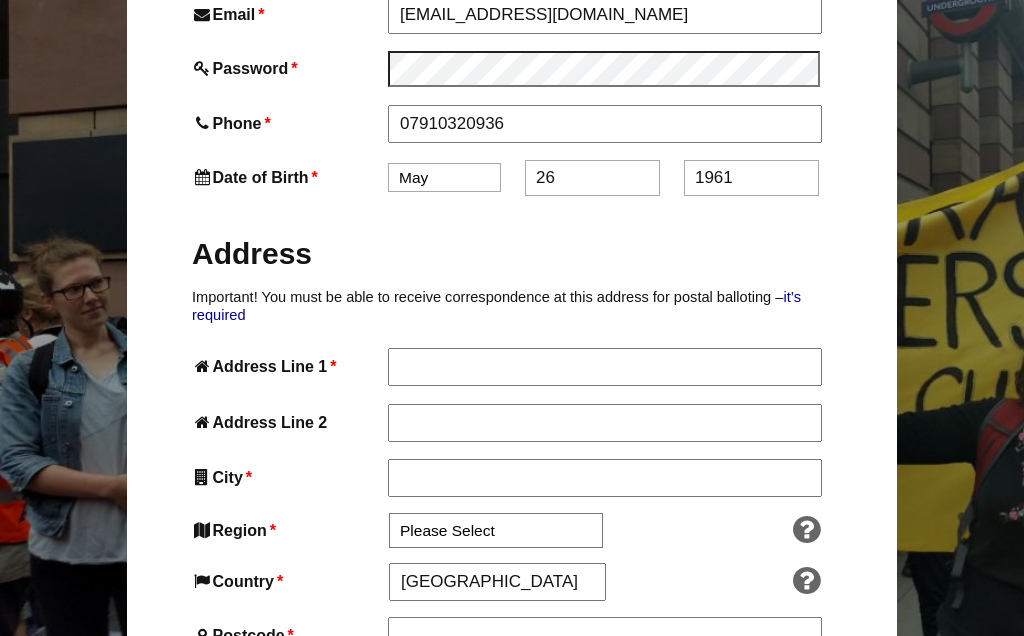 type on "1961" 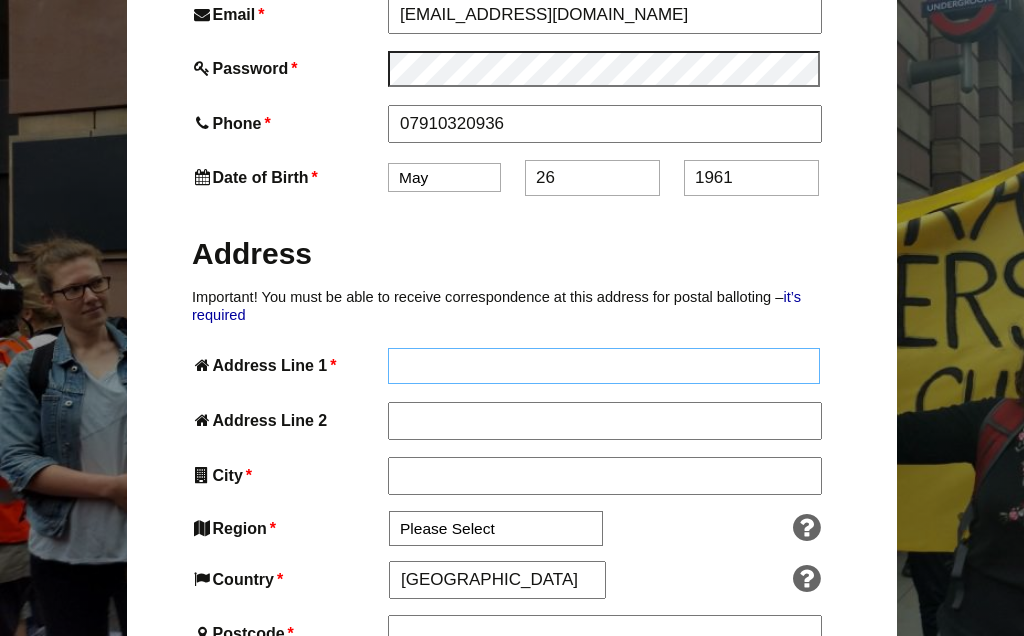 click on "Address Line 1  *" at bounding box center (604, 366) 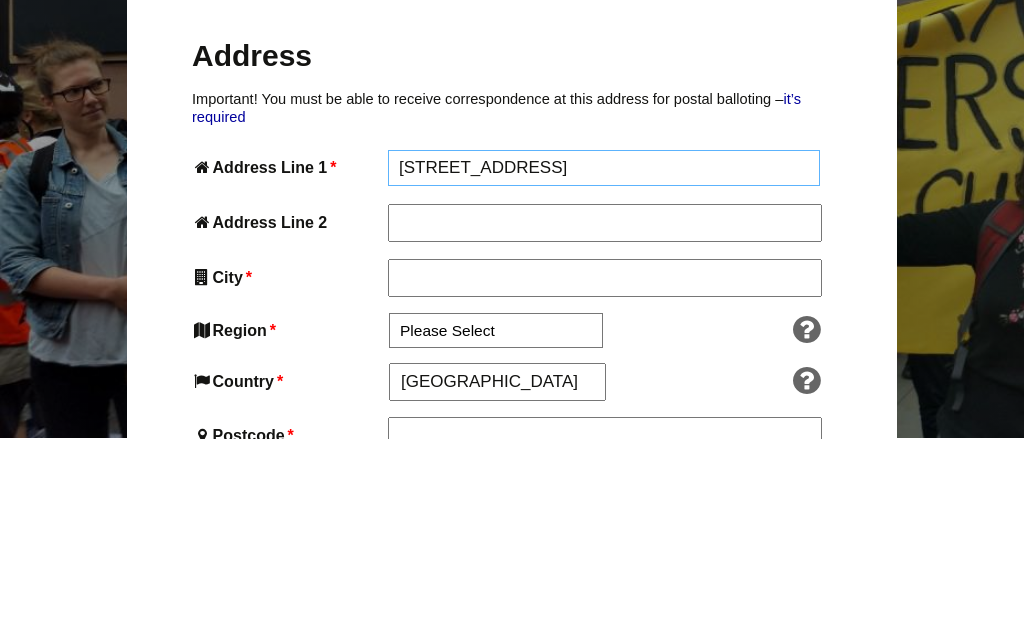 type on "89 Nunney Road" 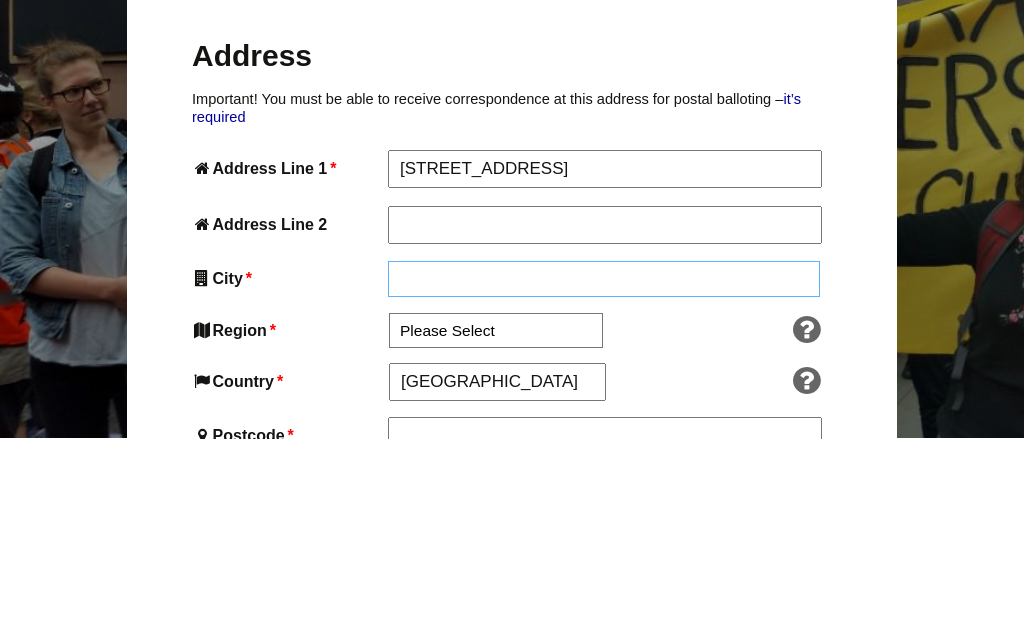 click on "City  *" at bounding box center [604, 477] 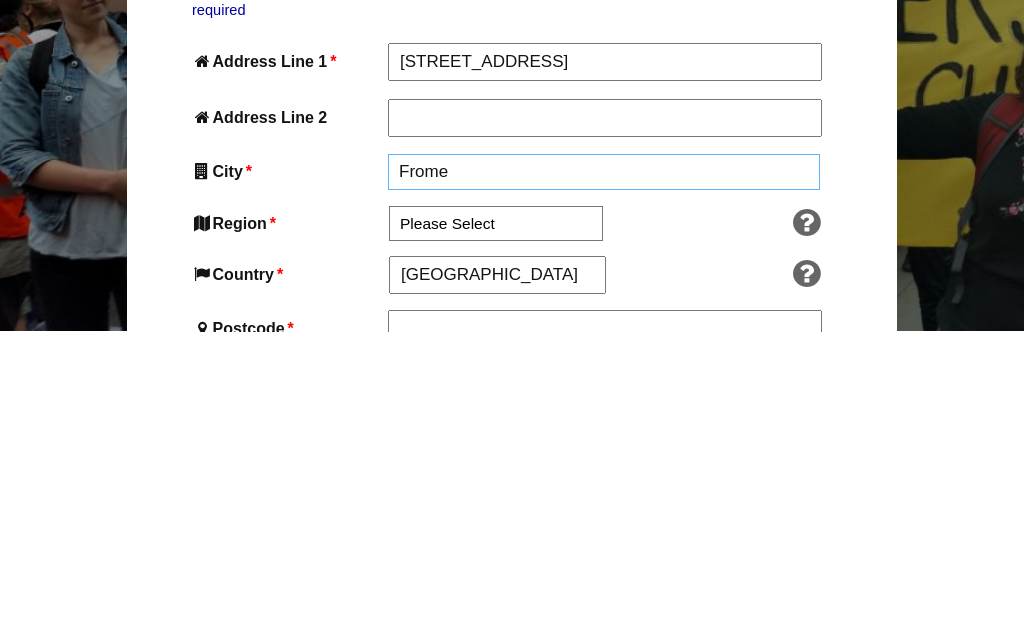 type on "Frome" 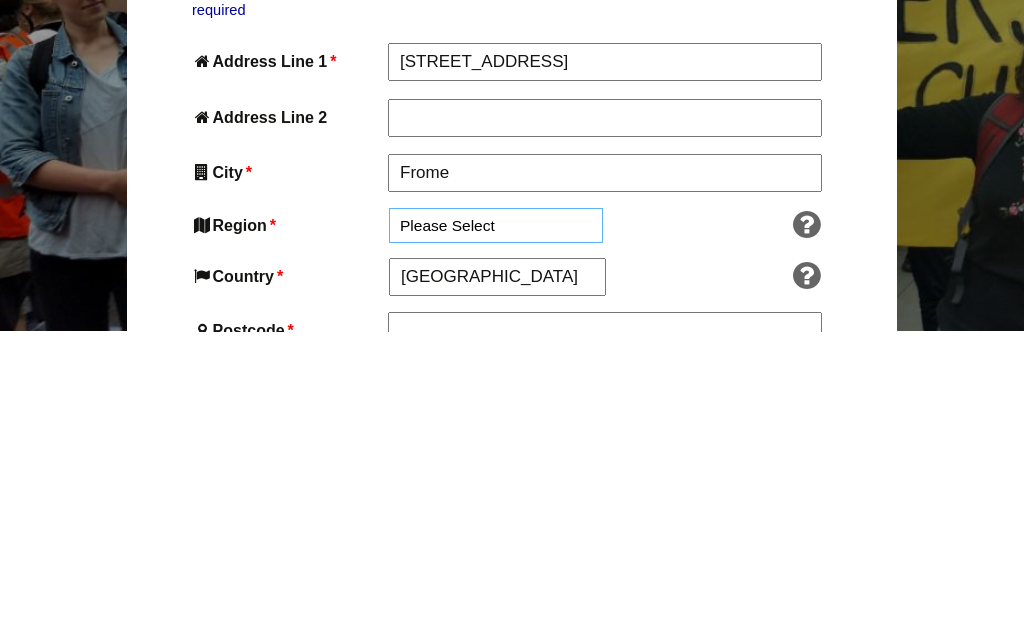 click on "Please Select
South East England
London
North West England
East of England
West Midlands
South West England
Yorkshire and the Humber
East Midlands
North East England" at bounding box center [496, 530] 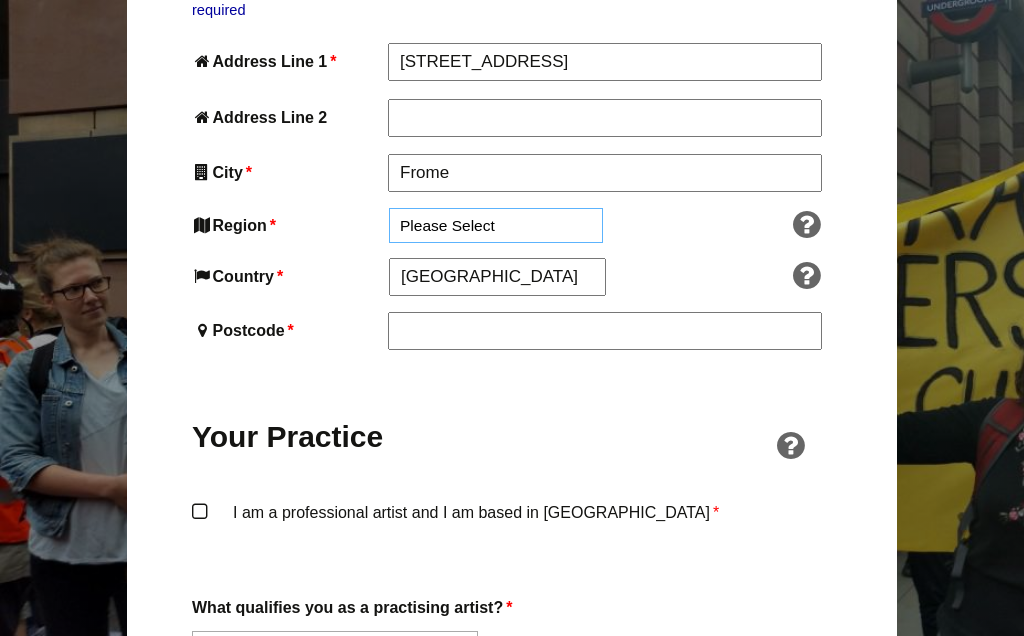 select on "South West" 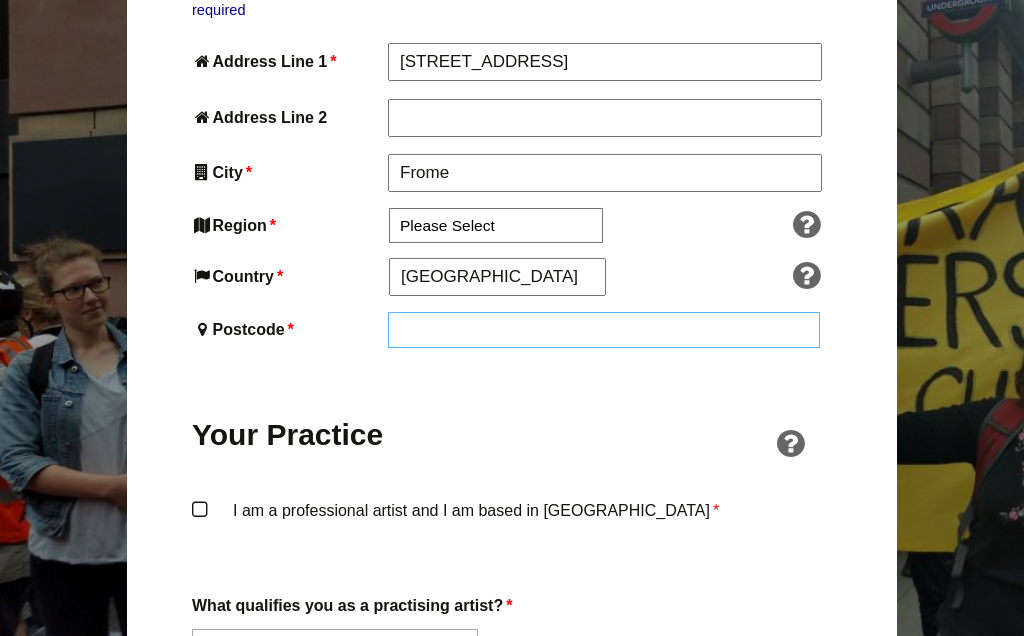 click on "Postcode  *" at bounding box center [604, 330] 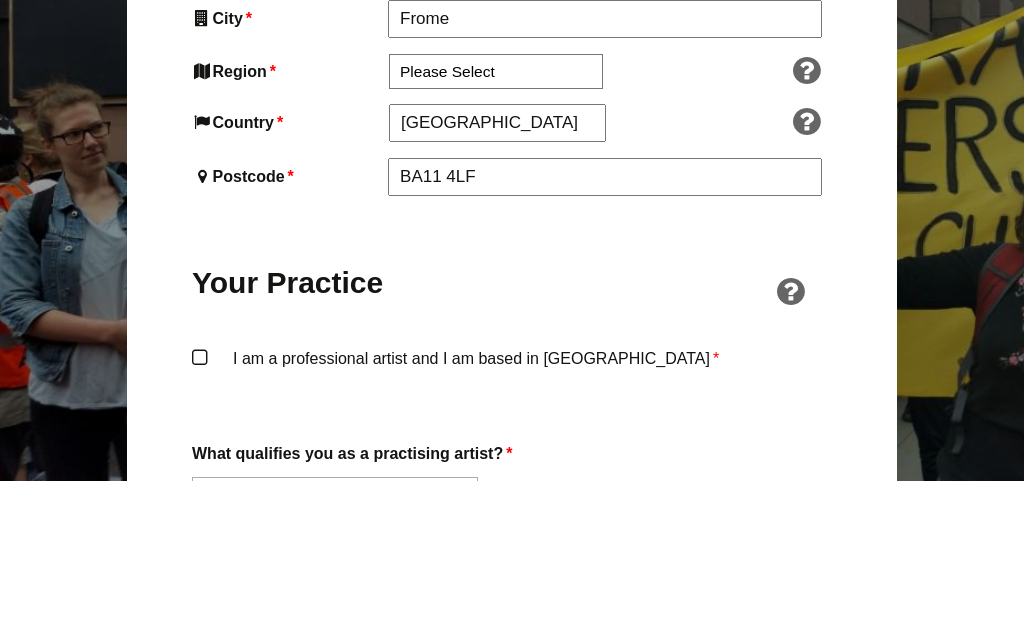 scroll, scrollTop: 1355, scrollLeft: 0, axis: vertical 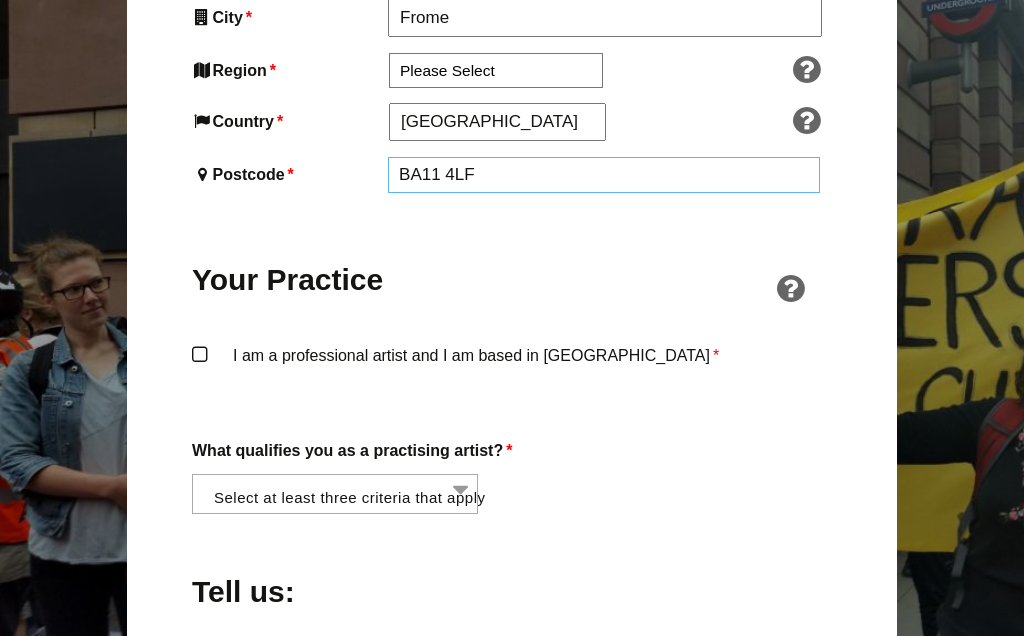 type on "BA11 4LF" 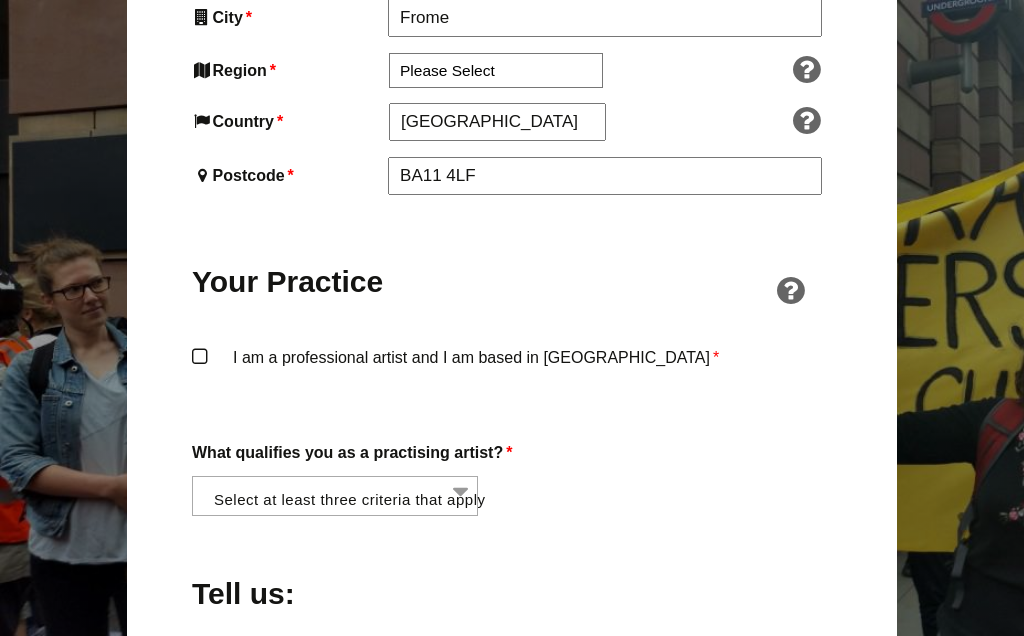 click on "I am a professional artist and I am based in England   *" at bounding box center (512, 374) 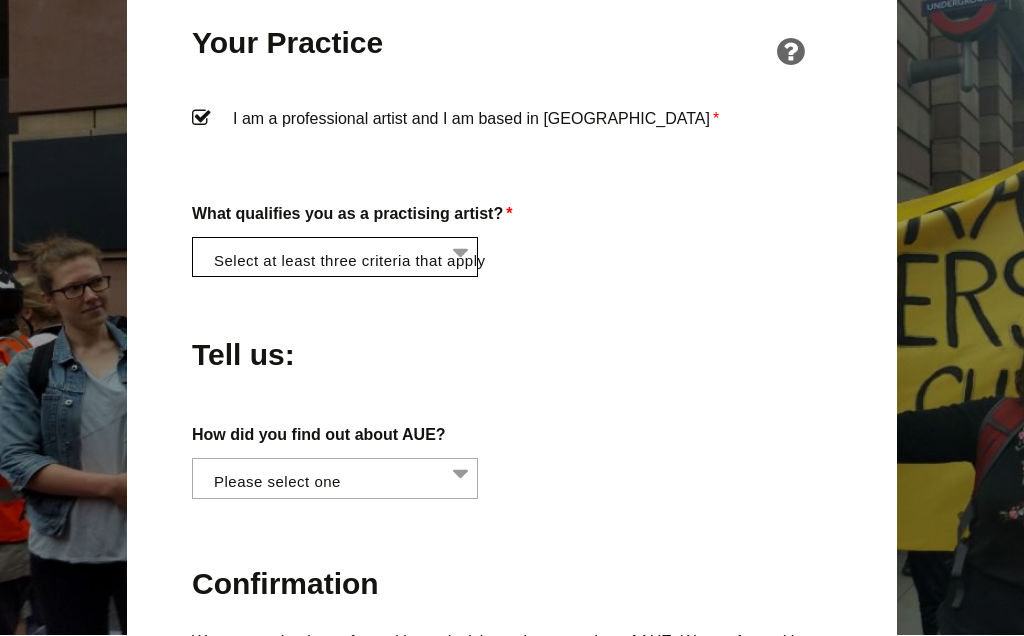 scroll, scrollTop: 1545, scrollLeft: 0, axis: vertical 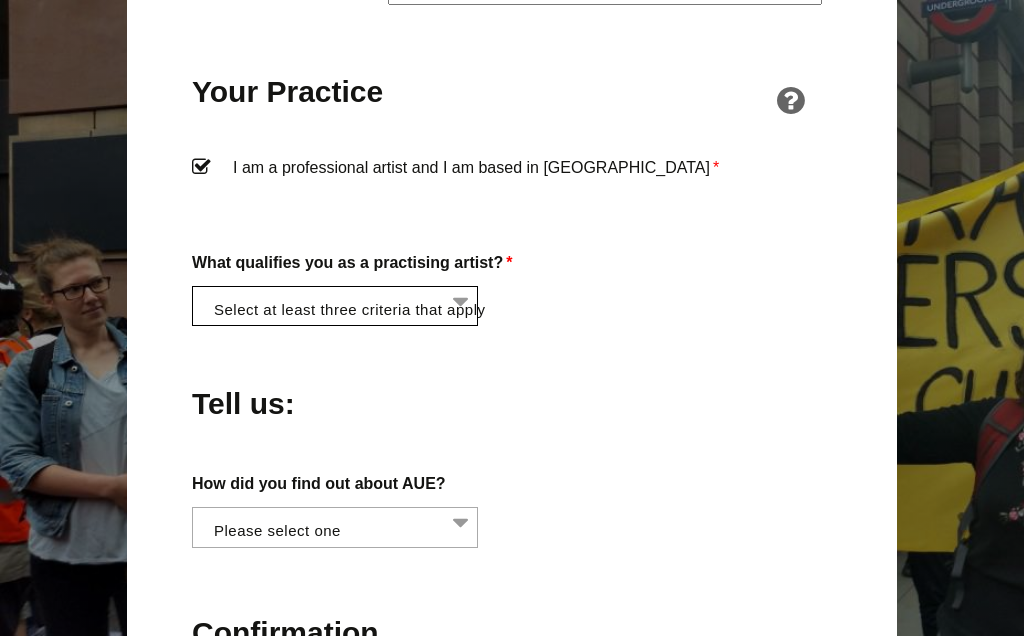 click at bounding box center [341, 304] 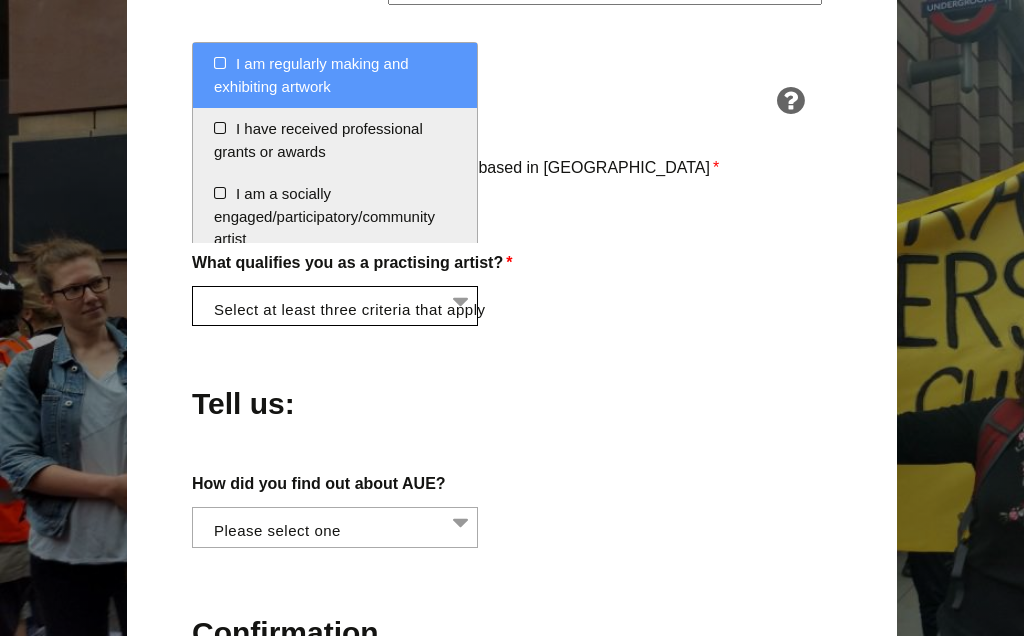 scroll, scrollTop: 0, scrollLeft: 0, axis: both 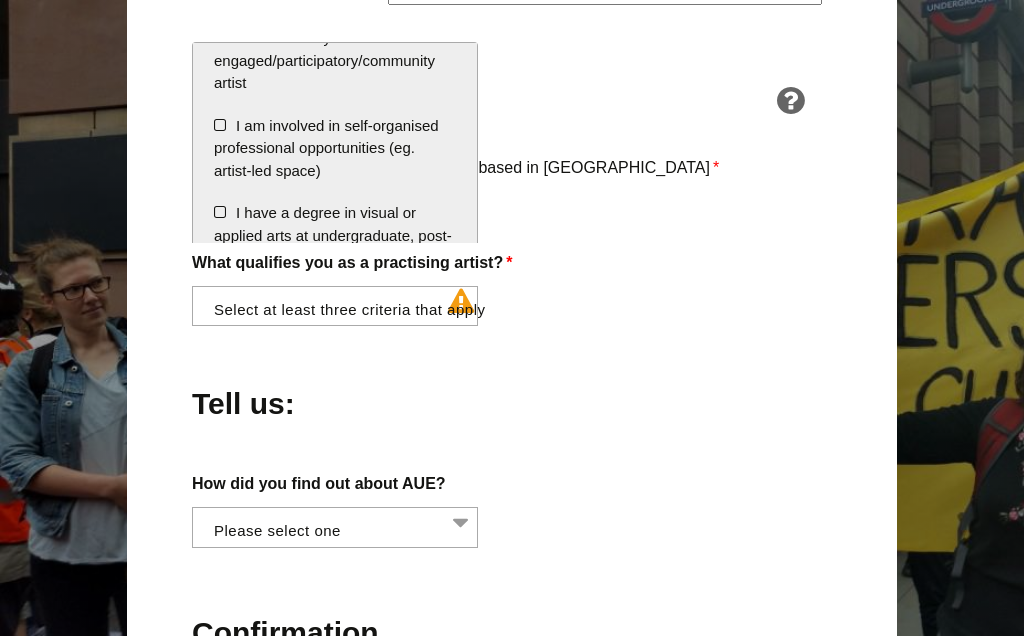 click on "I have a degree in visual or applied arts at undergraduate, post-graduate, BTEC or Diploma level" at bounding box center [335, 236] 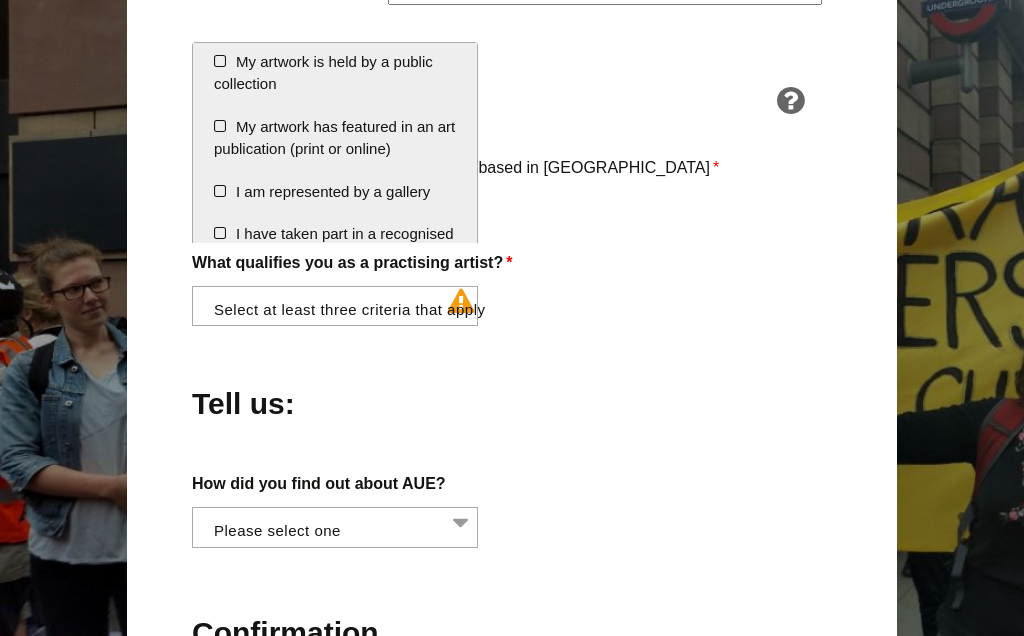 scroll, scrollTop: 460, scrollLeft: 0, axis: vertical 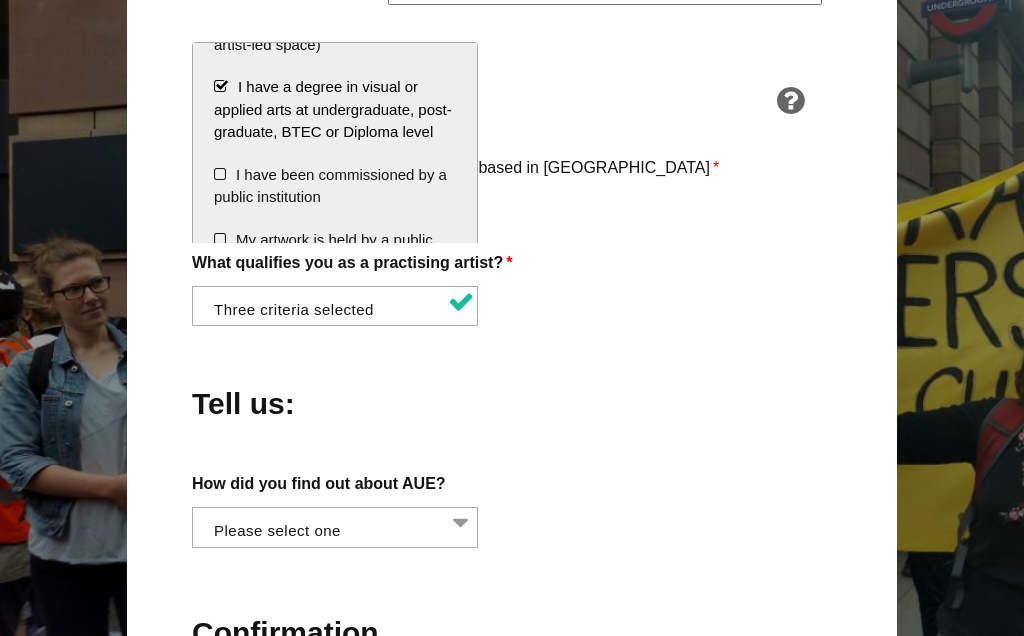 click at bounding box center (335, 527) 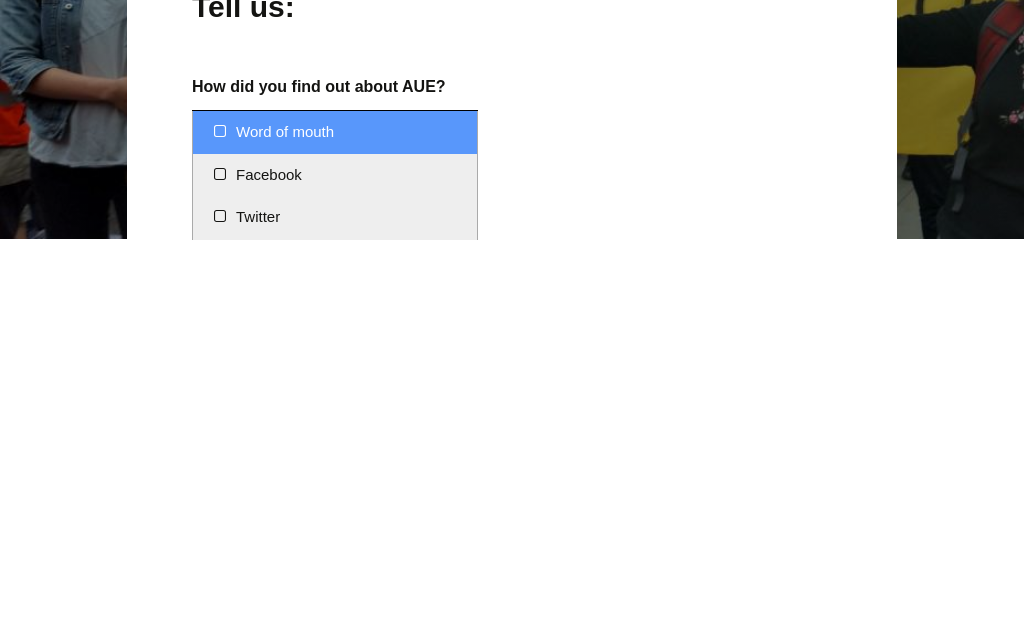 scroll, scrollTop: 1942, scrollLeft: 0, axis: vertical 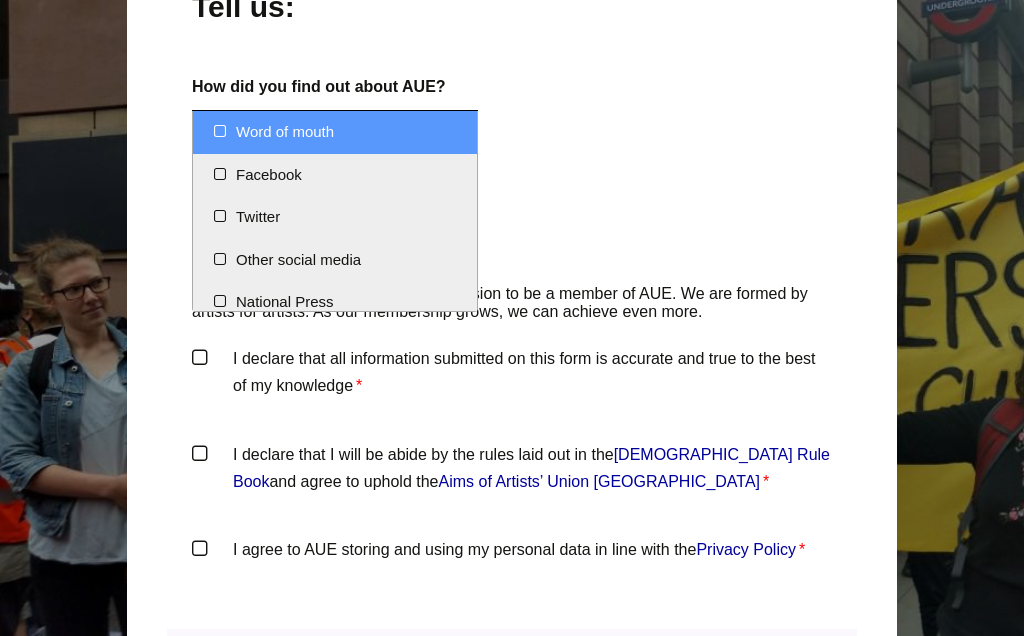select on "Word of mouth" 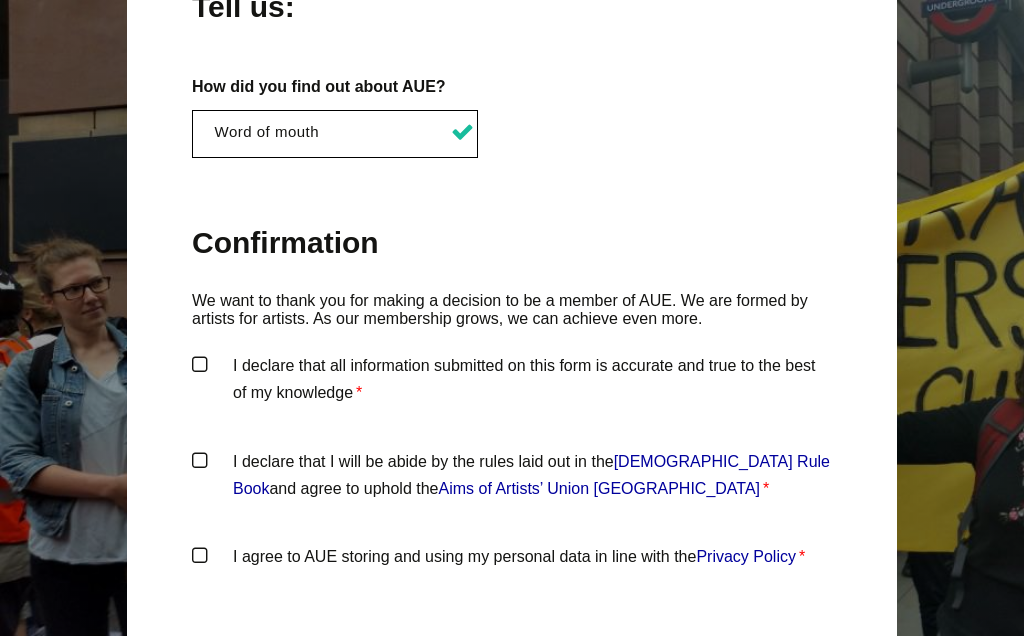 click on "I declare that all information submitted on this form is accurate and true to the best of my knowledge  *" at bounding box center (512, 382) 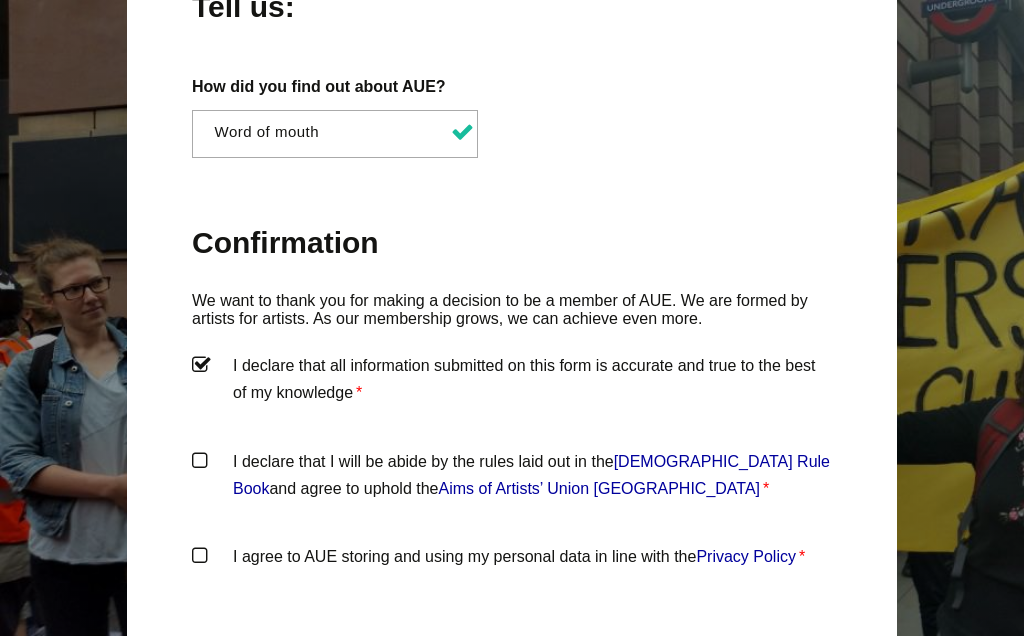 click on "I declare that I will be abide by the rules laid out in the  Artists' Union England Rule Book  and agree to uphold the  Aims of Artists’ Union England  *" at bounding box center [512, 478] 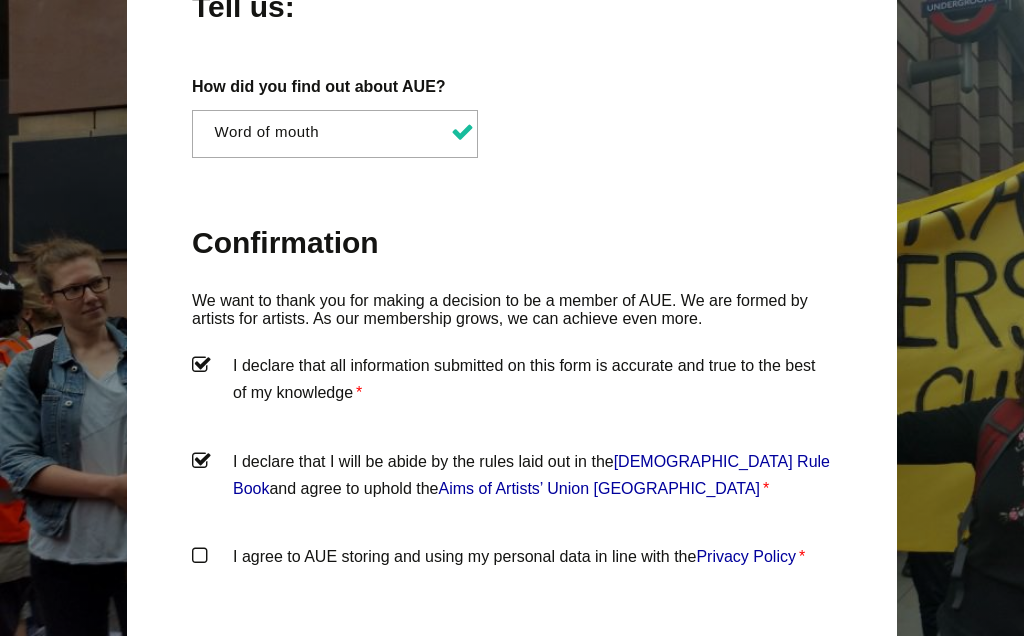 click on "I agree to AUE storing and using my personal data in line with the  Privacy Policy  *" at bounding box center (512, 573) 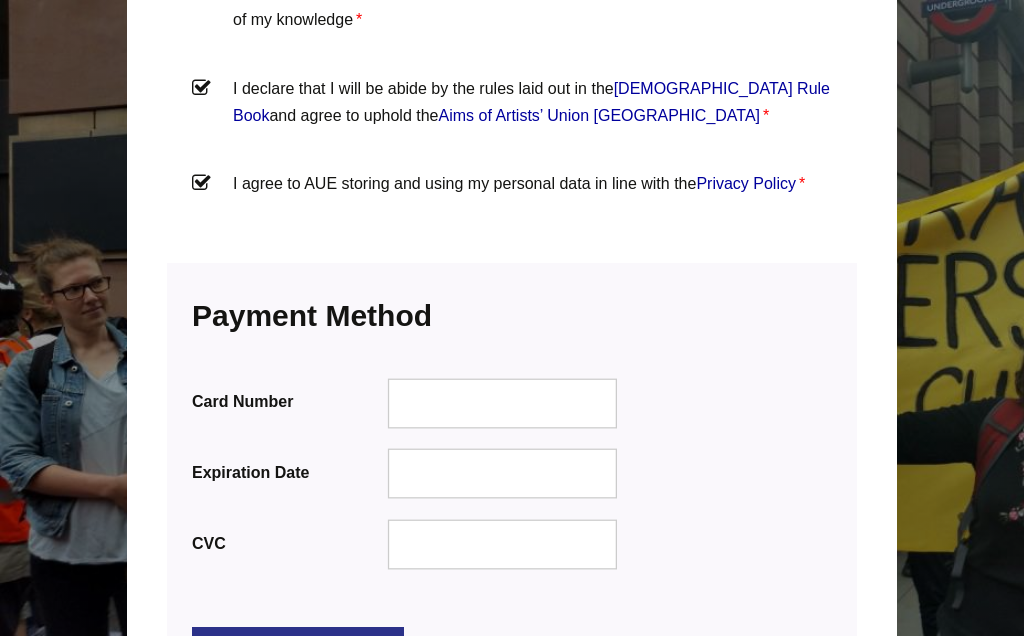 scroll, scrollTop: 2313, scrollLeft: 0, axis: vertical 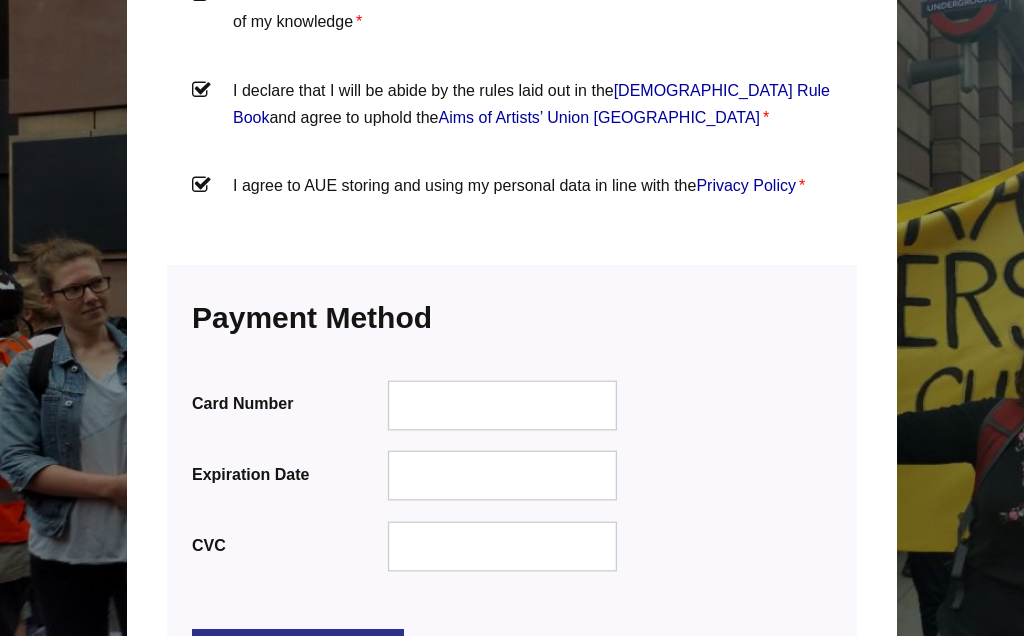 click at bounding box center (503, 405) 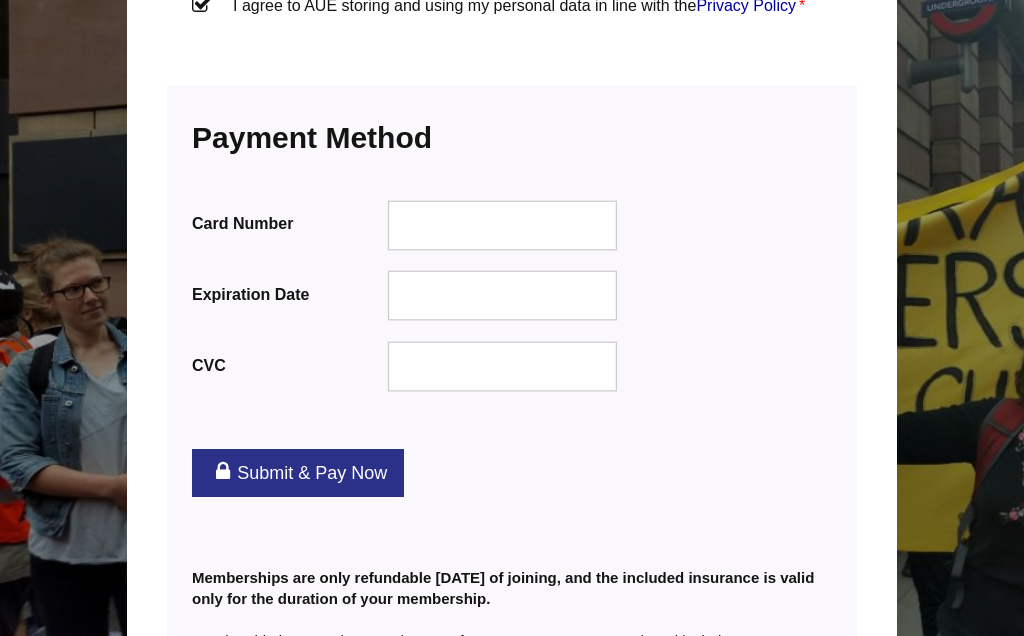 scroll, scrollTop: 2499, scrollLeft: 0, axis: vertical 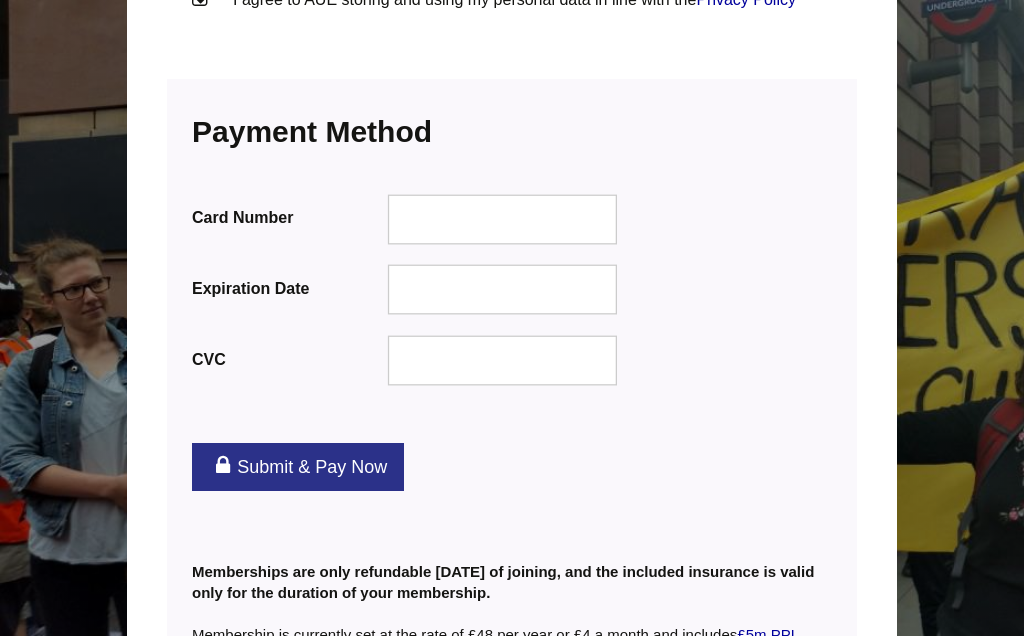 click at bounding box center (503, 219) 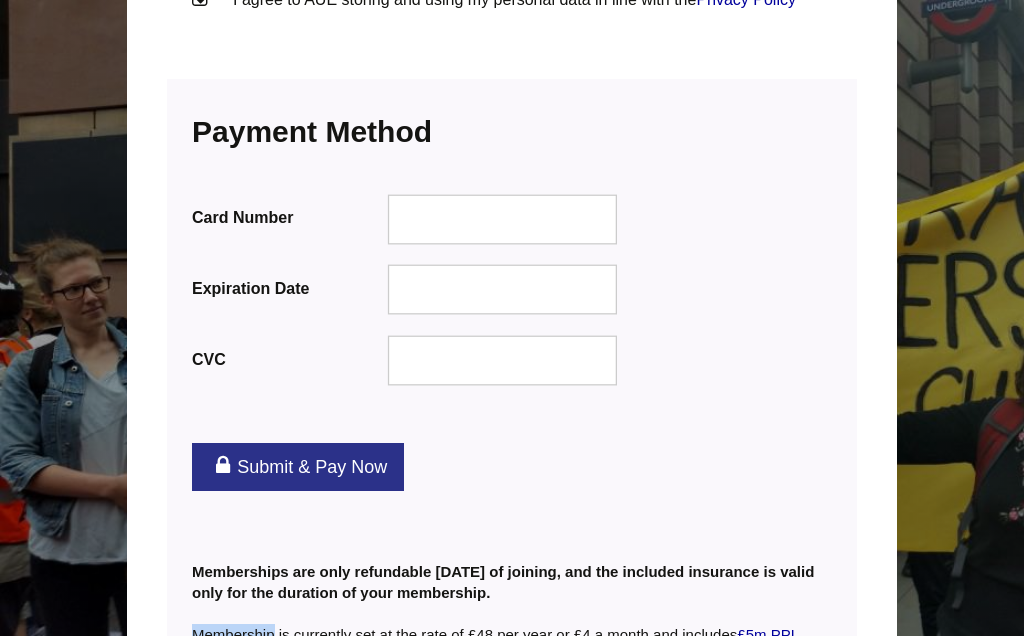 click on "Become a Member of AUE
To join AUE, fill out the application form below and pay for your membership online.
Alternatively, you can download a printable version of the application form  HERE   and post it to us with a cheque for £48.
If you are an existing member wanting to renew membership, please make sure you are  logged in  first. Please also refer to the rule book  here .
PLEASE NOTE:  As part of this form you will be asked to make a payment of £48 credit or debit card payment, and set up an  annual recurring payment  for £48. You can cancel recurring payments at any time.
Membership application form
Membership Level
change
You have selected the  Membership  membership level.
The price for membership is  £4/Month .
Account Information
Already have an account?  Log in here" at bounding box center (512, -734) 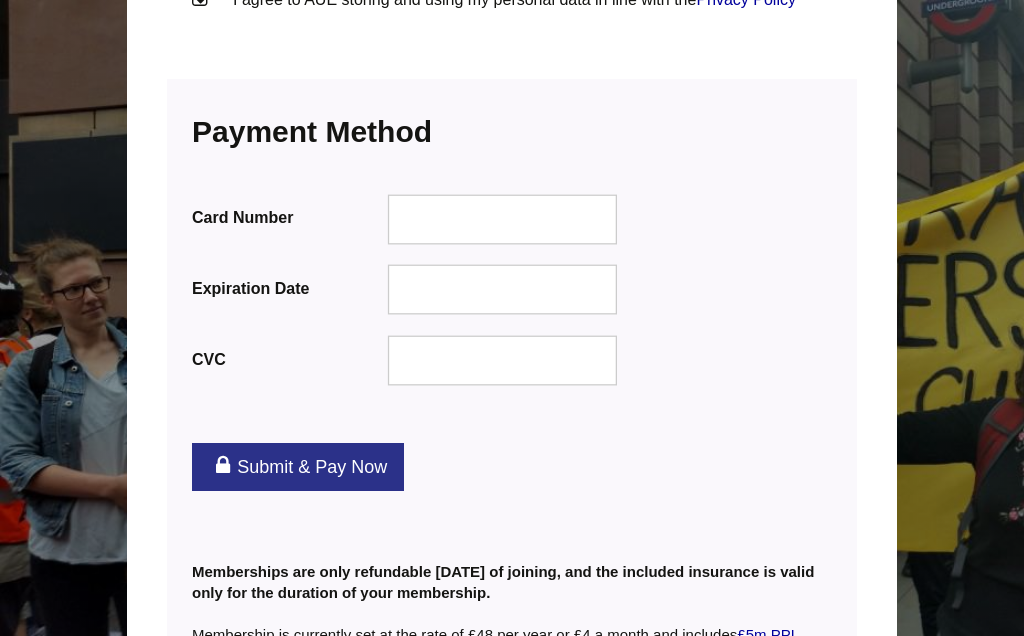 click at bounding box center [503, 219] 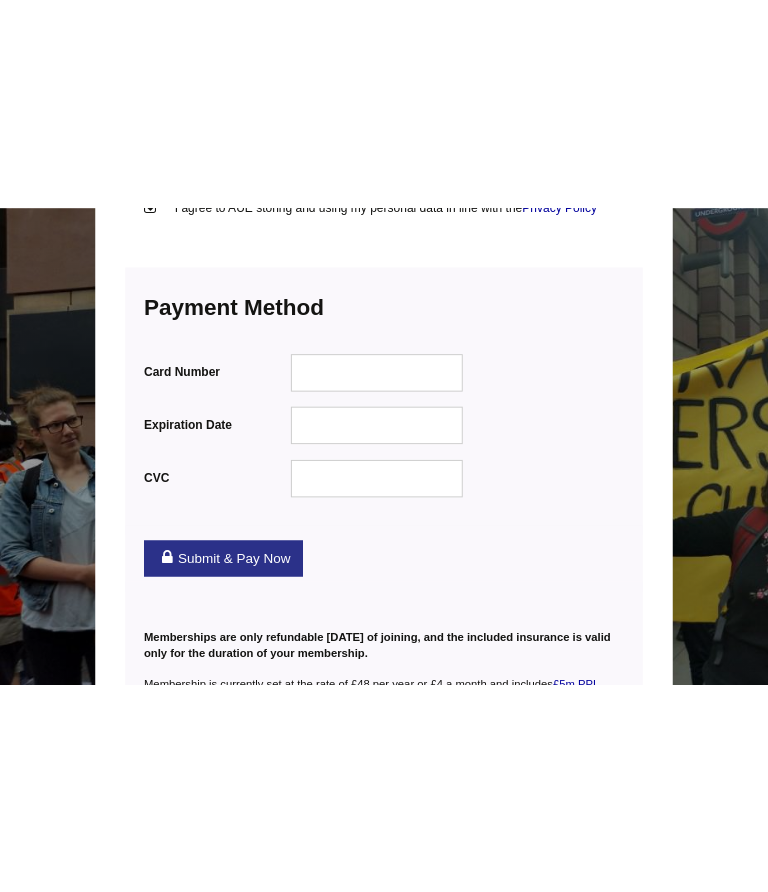 scroll, scrollTop: 2461, scrollLeft: 0, axis: vertical 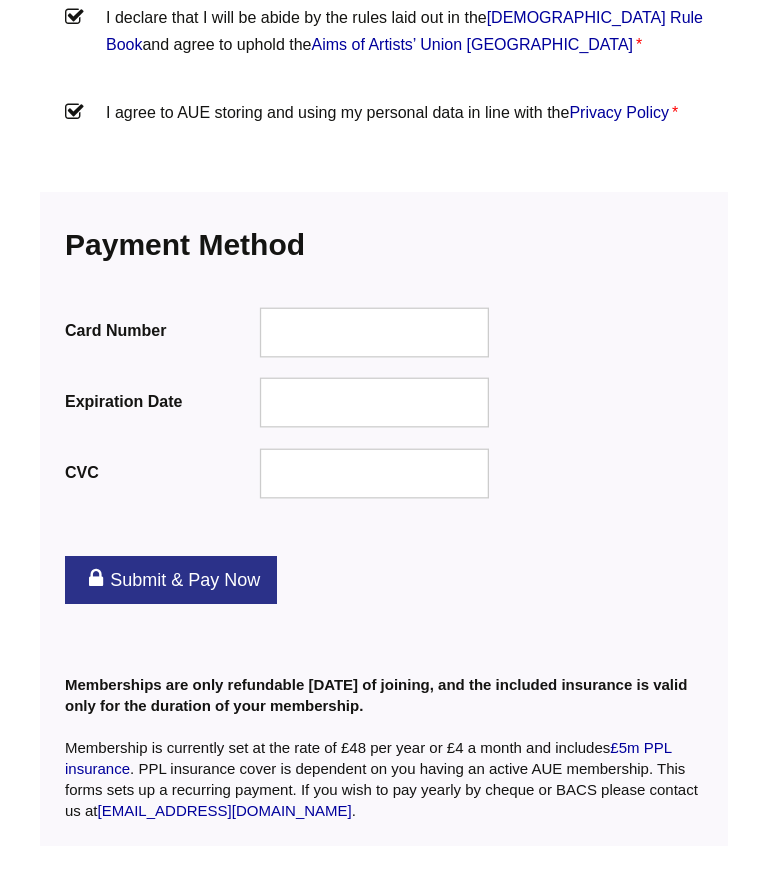 click at bounding box center (375, 332) 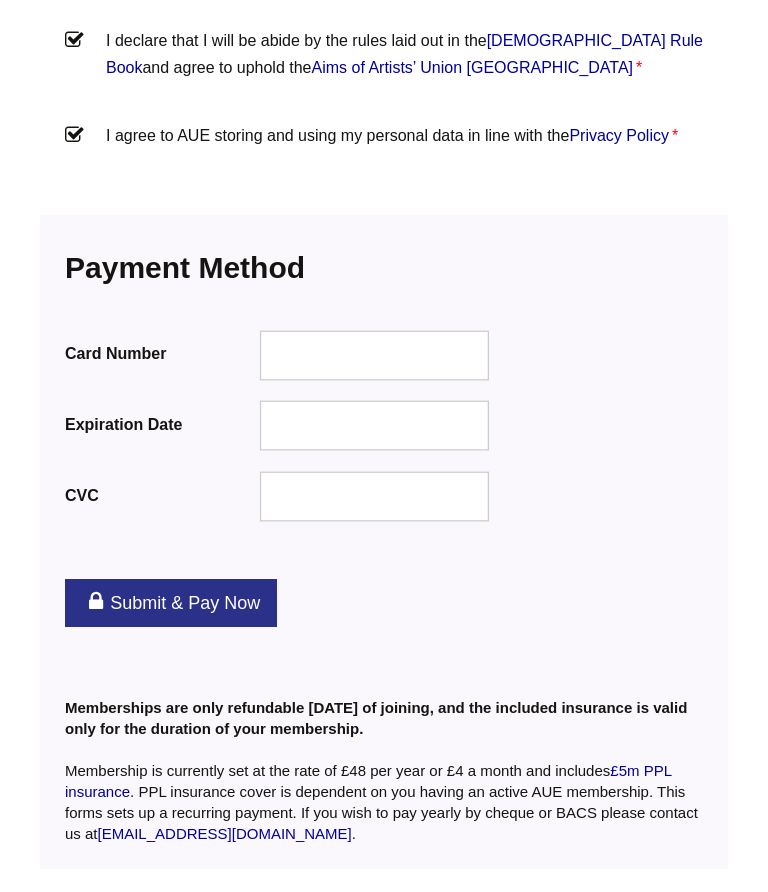 click at bounding box center (375, 356) 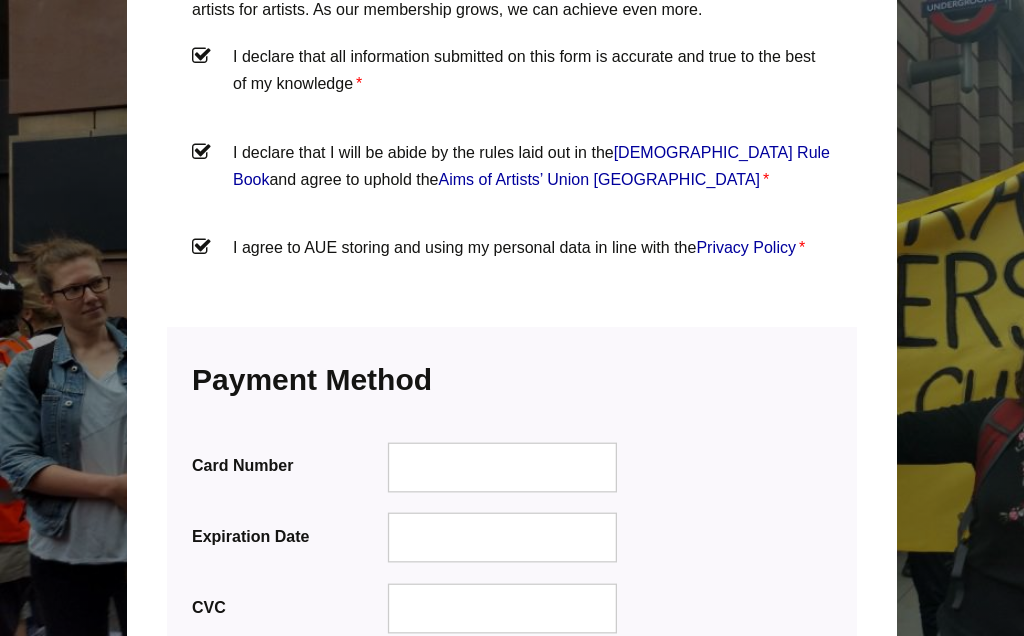 scroll, scrollTop: 2252, scrollLeft: 0, axis: vertical 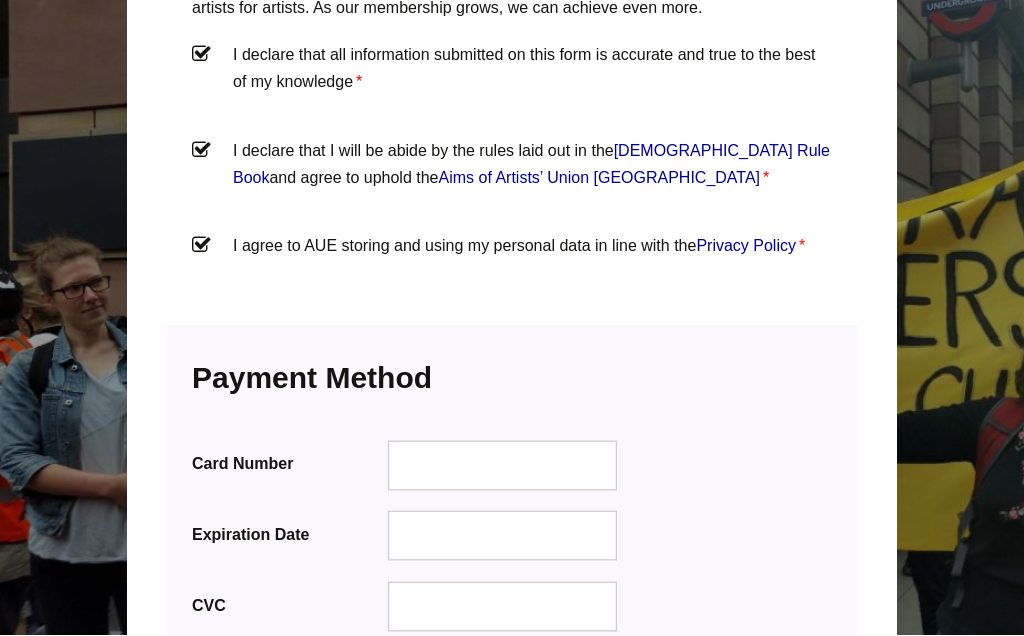 click at bounding box center [503, 466] 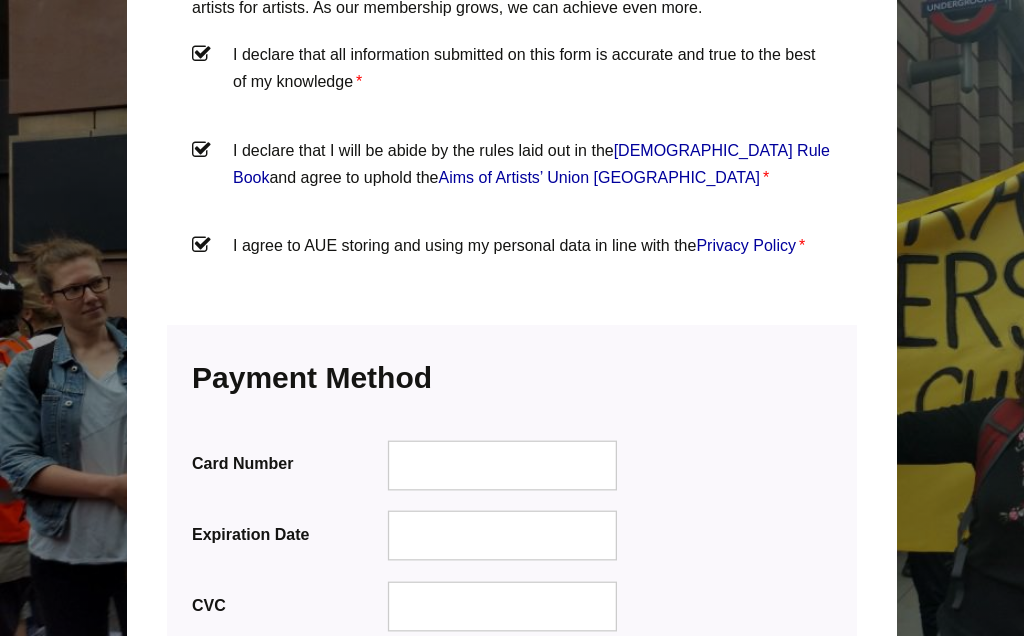 click on "Submit & Pay Now" at bounding box center (298, 713) 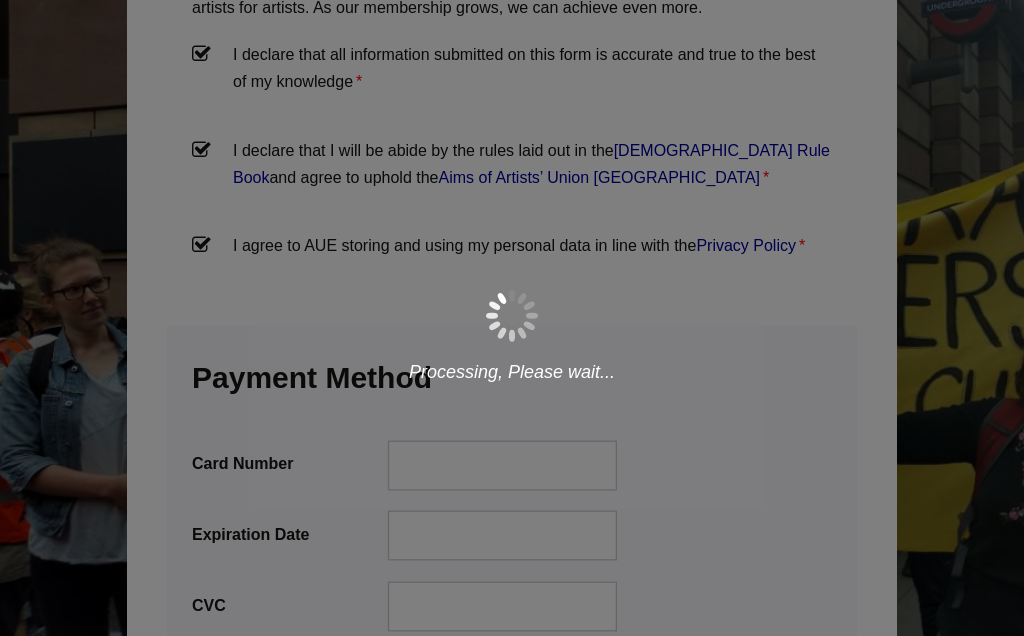 click on "Processing..." at bounding box center (512, 318) 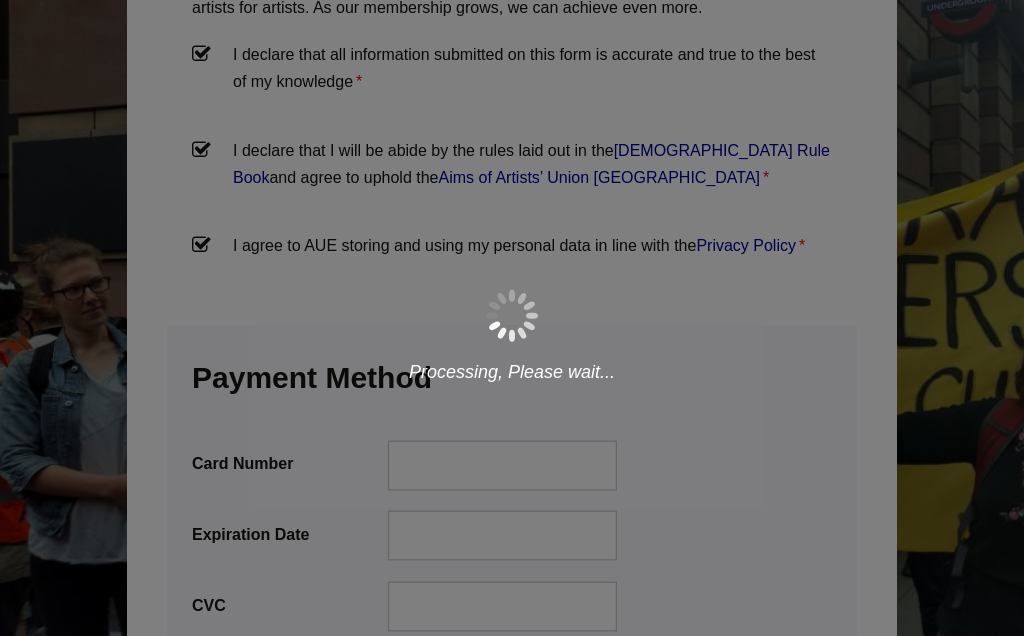 click on "Processing..." at bounding box center [512, 318] 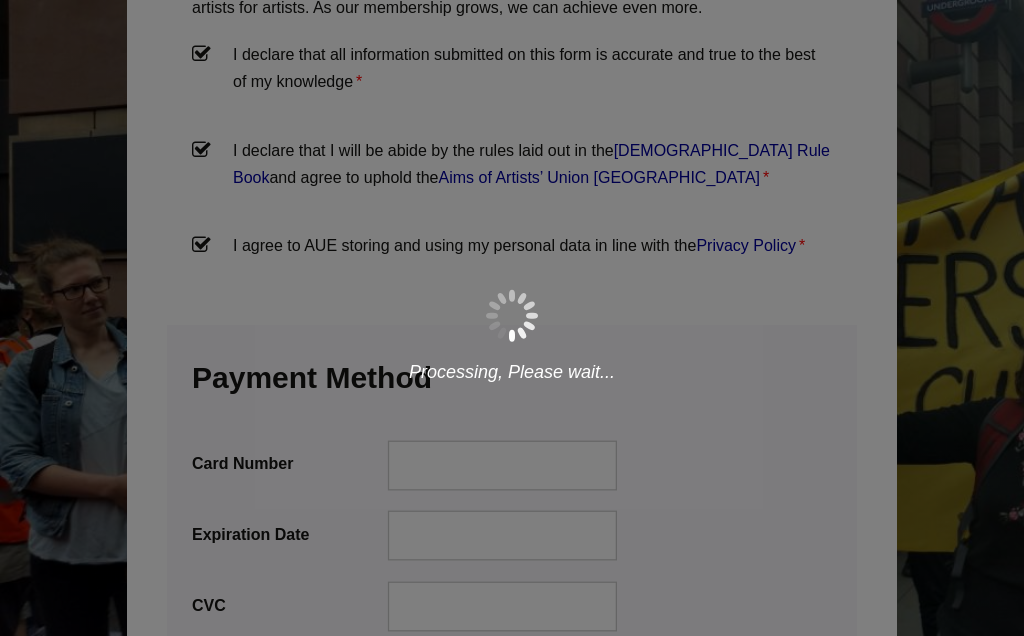 click on "Processing..." at bounding box center (512, 318) 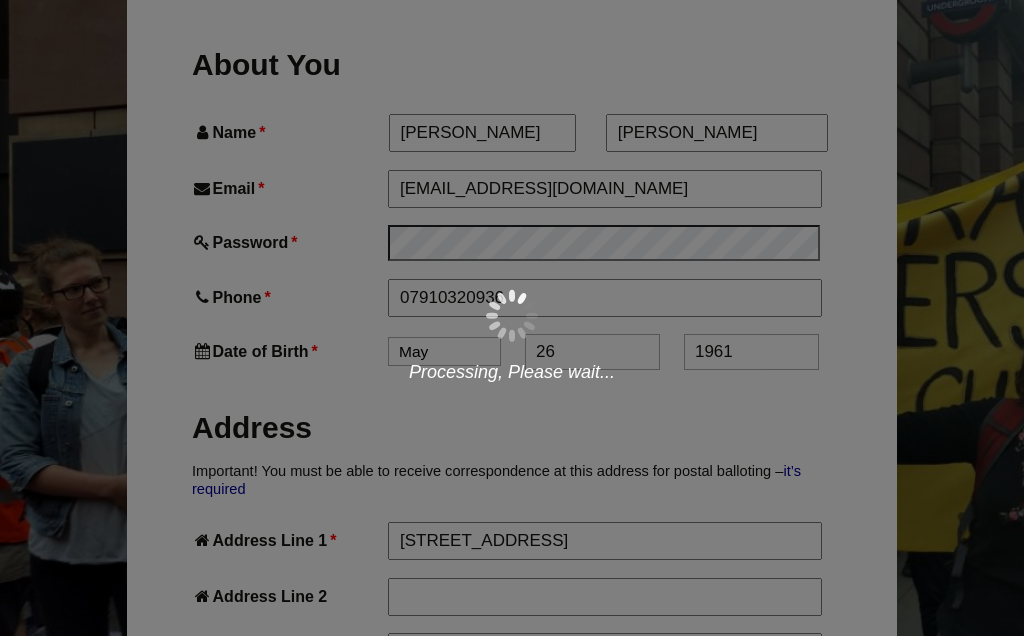 scroll, scrollTop: 620, scrollLeft: 0, axis: vertical 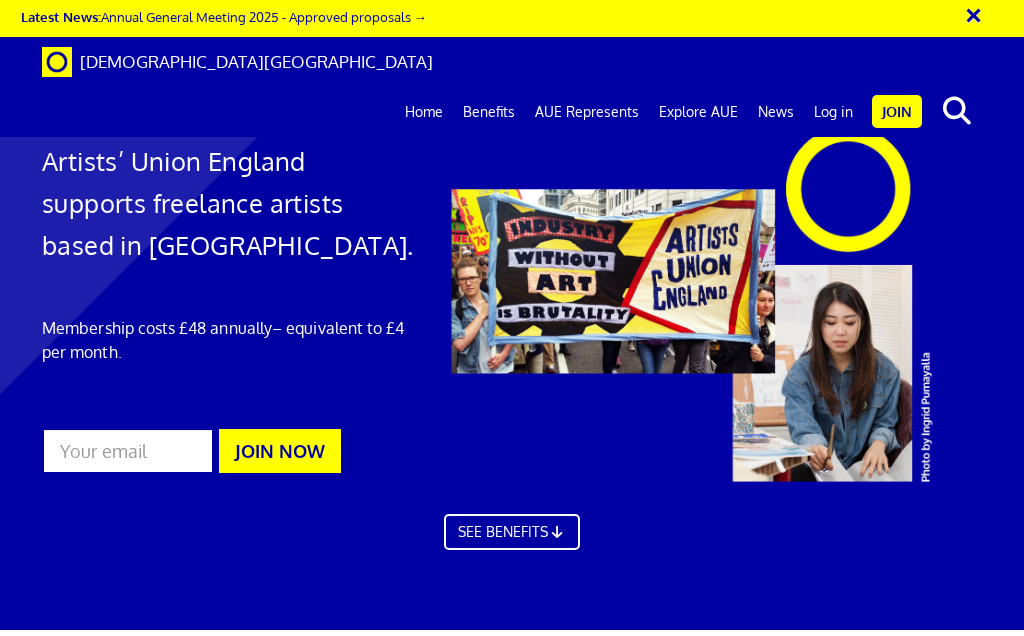 click on "Join" at bounding box center (897, 111) 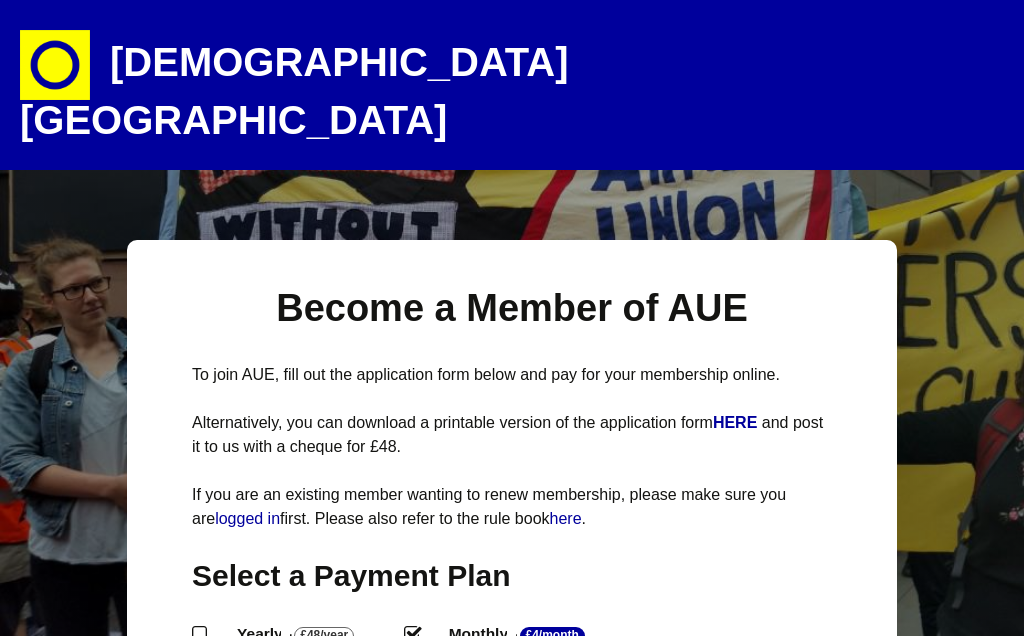 select 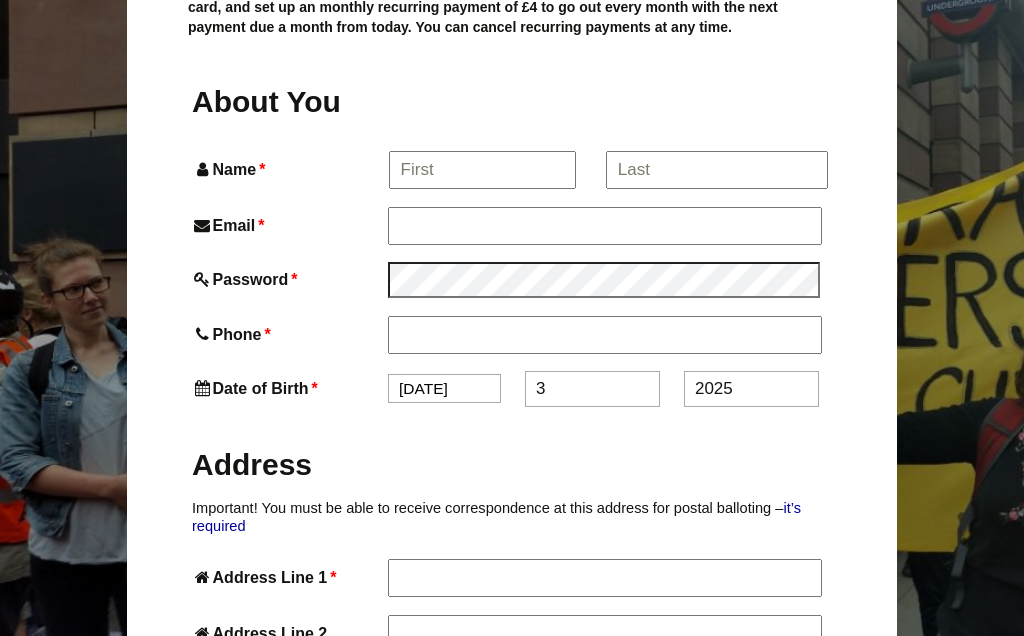 scroll, scrollTop: 0, scrollLeft: 0, axis: both 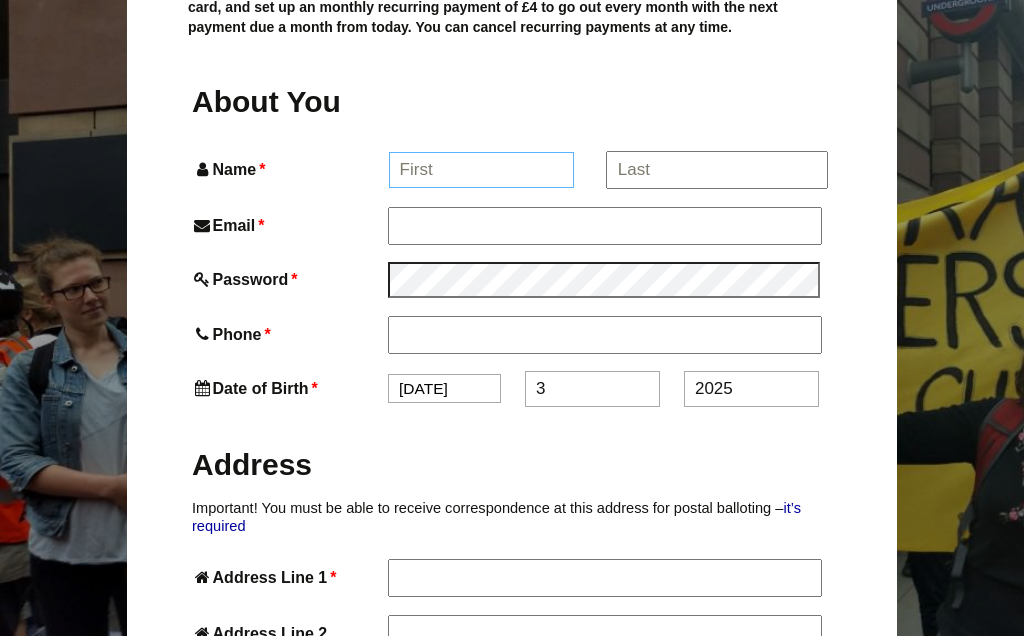 click on "Name  *" at bounding box center (482, 170) 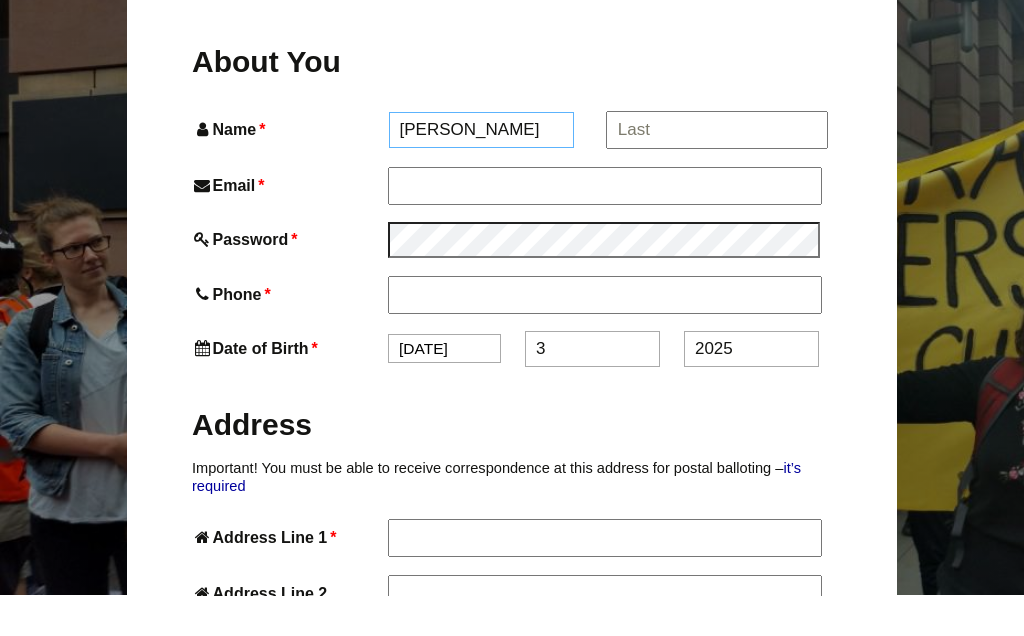 type on "[PERSON_NAME]" 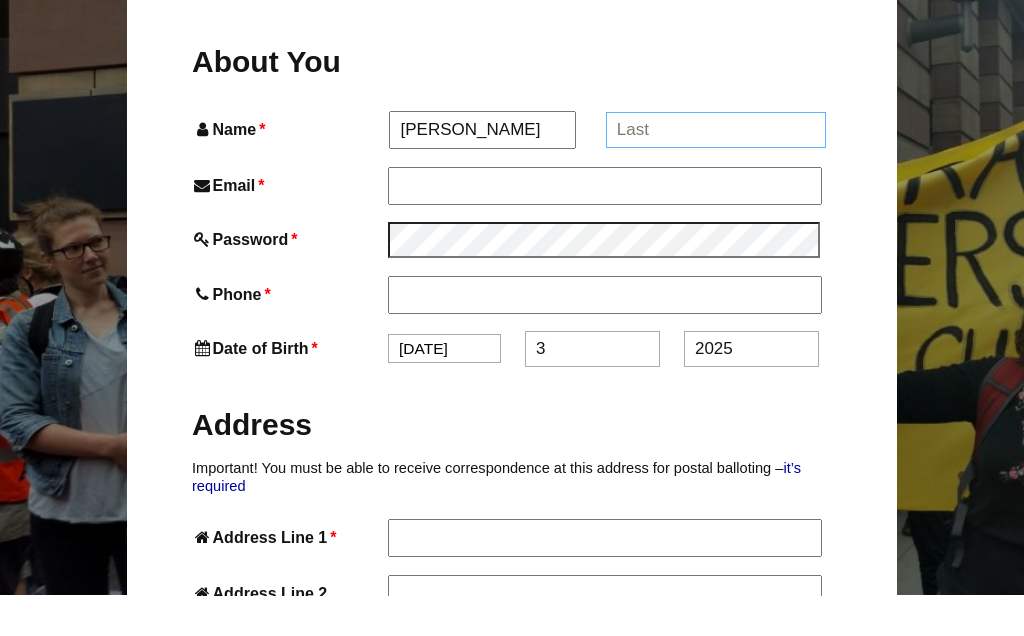 click on "*" at bounding box center (716, 171) 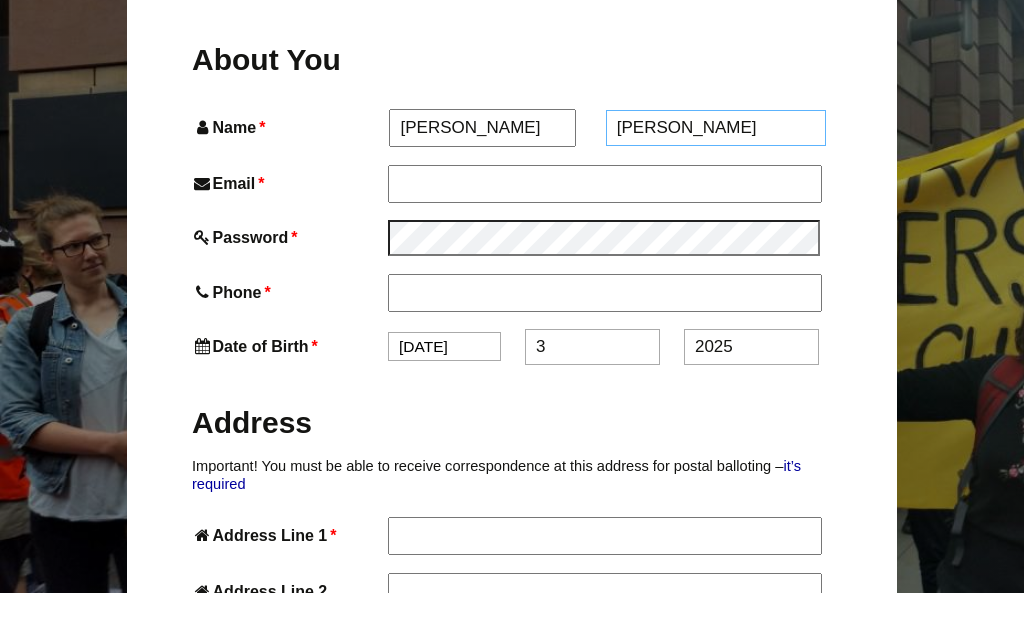type on "Howell" 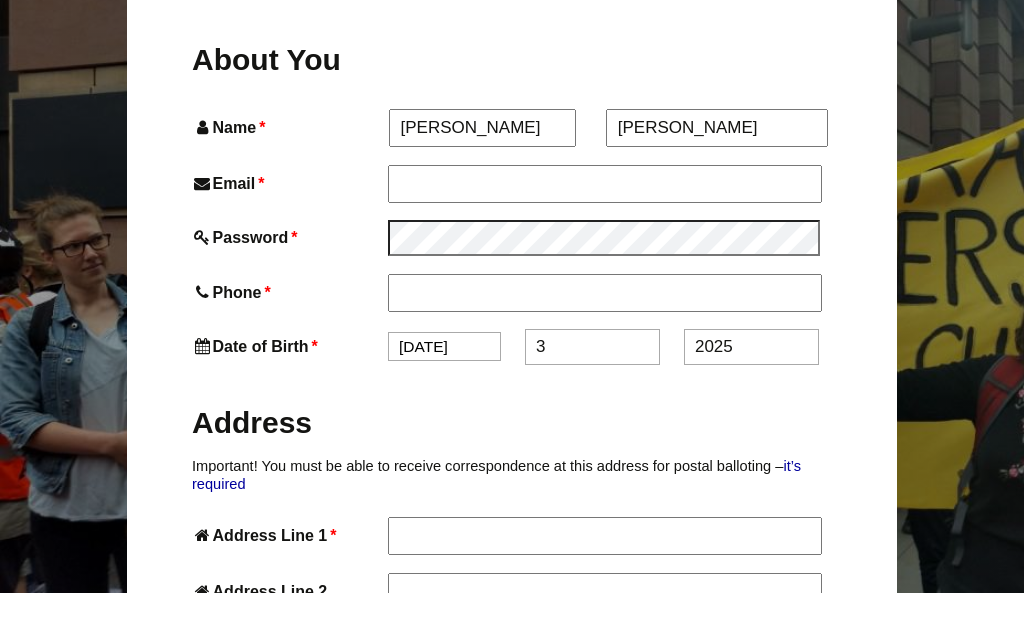 click on "Email  *" at bounding box center (605, 227) 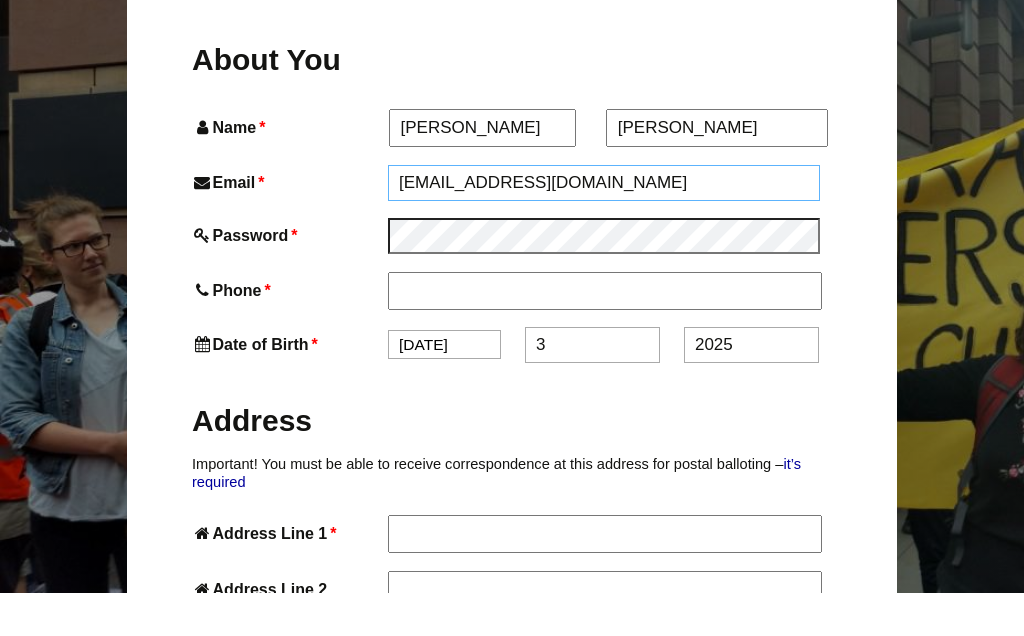 type on "alexhowellart@gmail.com" 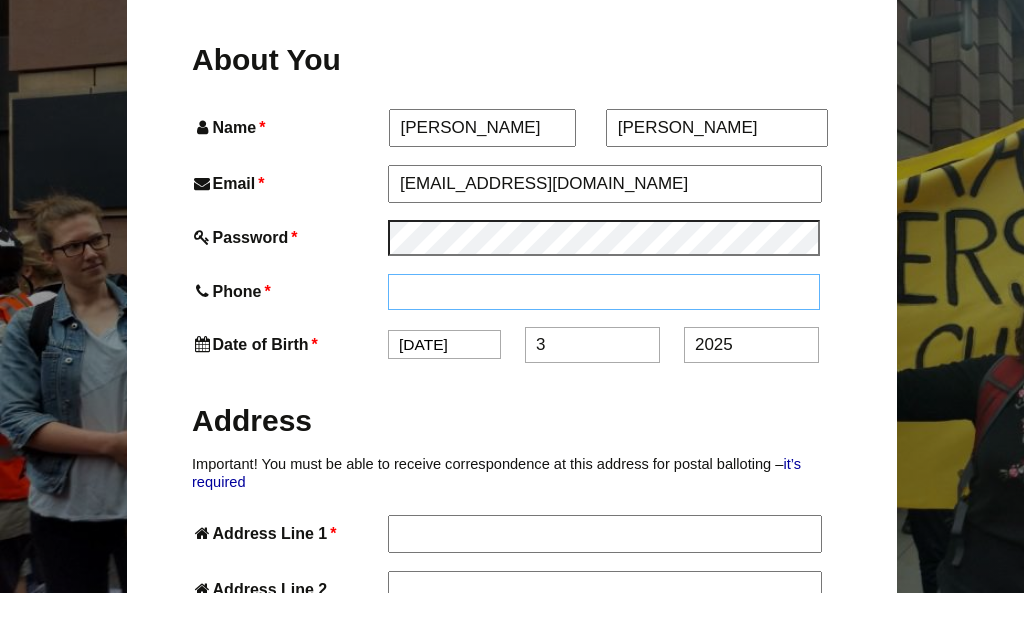 click on "Phone  *" at bounding box center [604, 335] 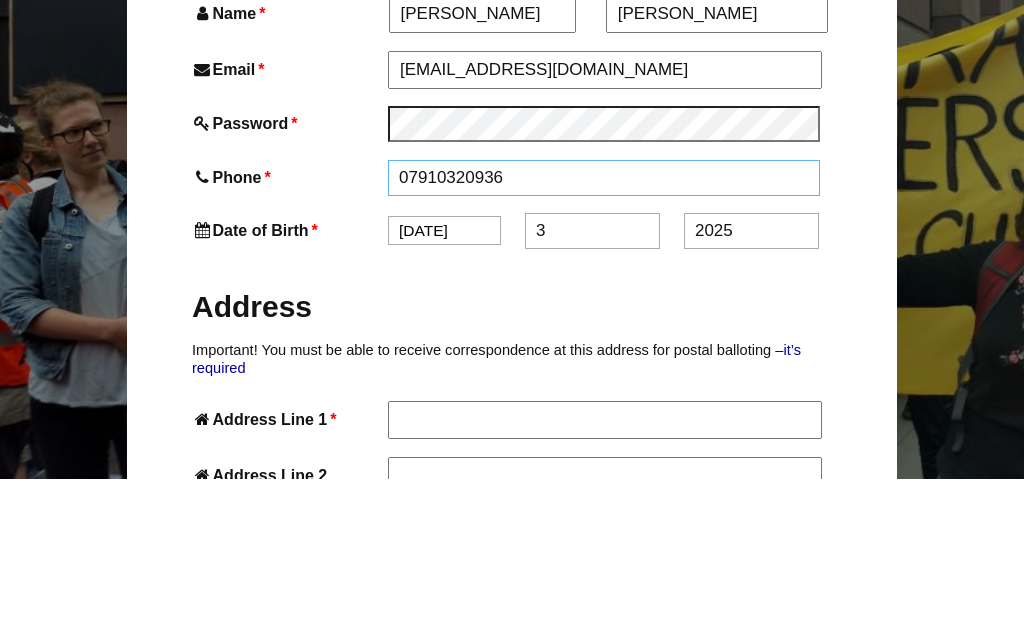 type on "07910320936" 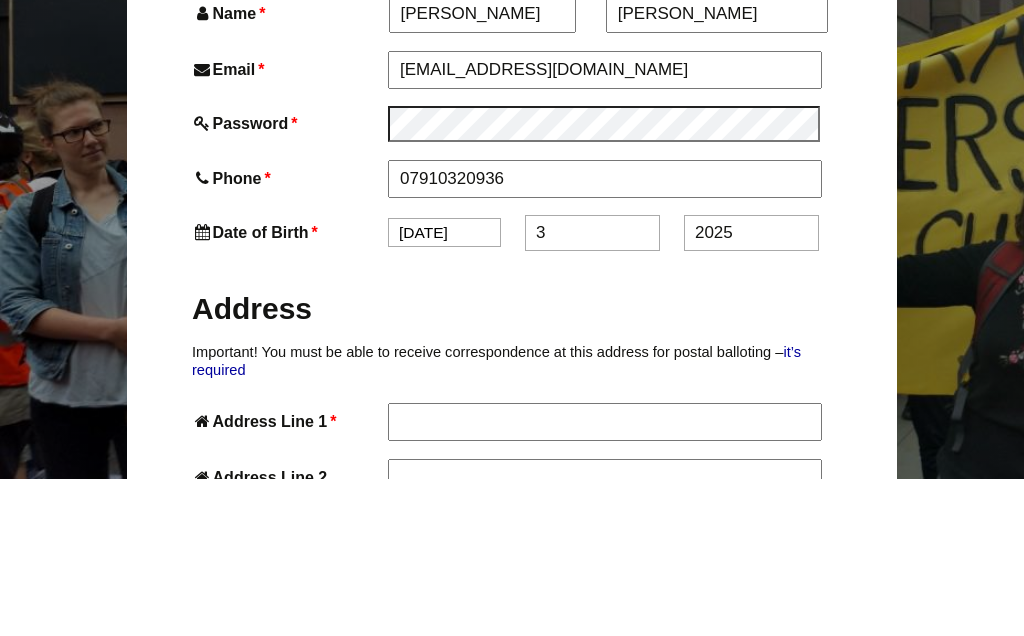 click on "Jan Feb Mar Apr May Jun Jul Aug Sep Oct Nov Dec" at bounding box center [444, 389] 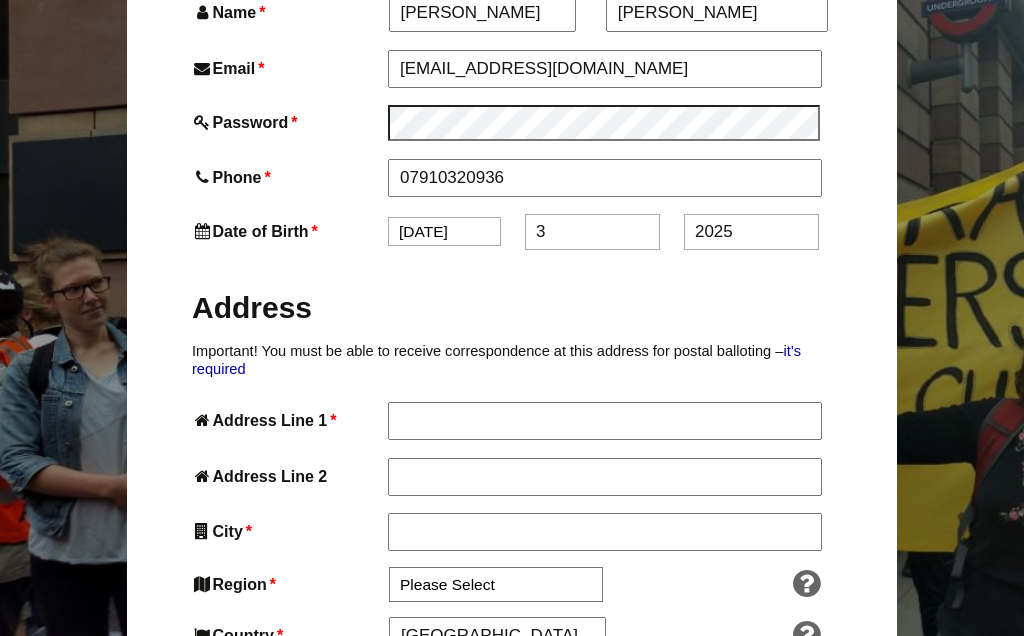 select on "5" 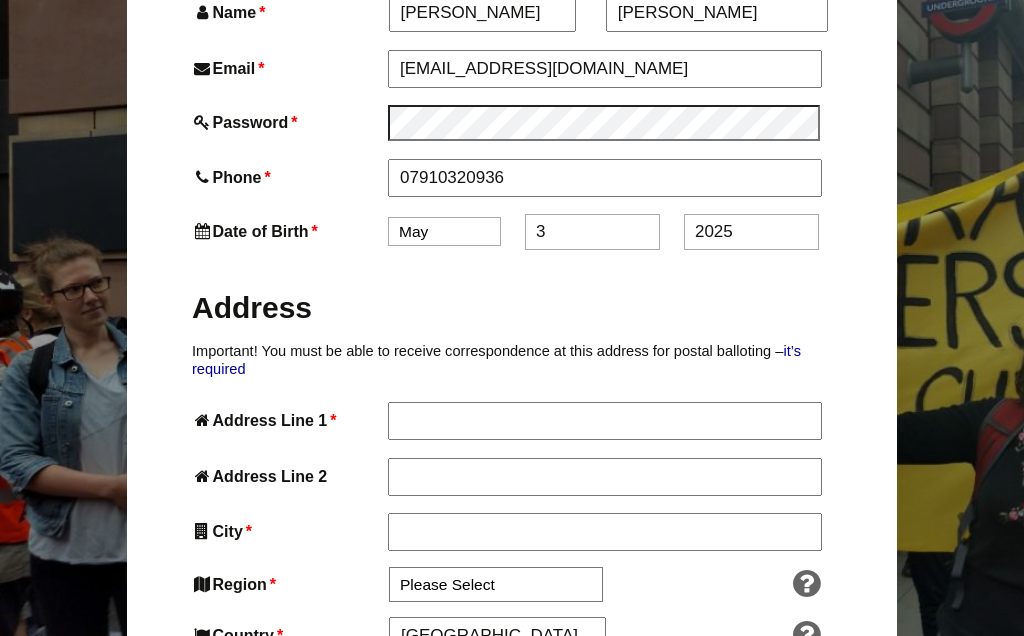 click on "3" at bounding box center (592, 232) 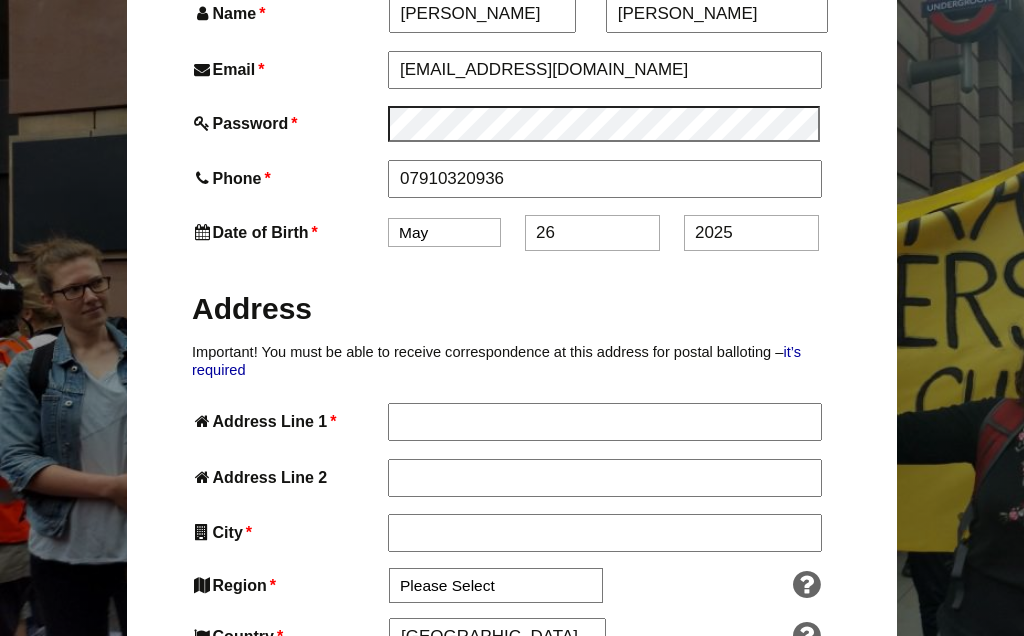 type on "26" 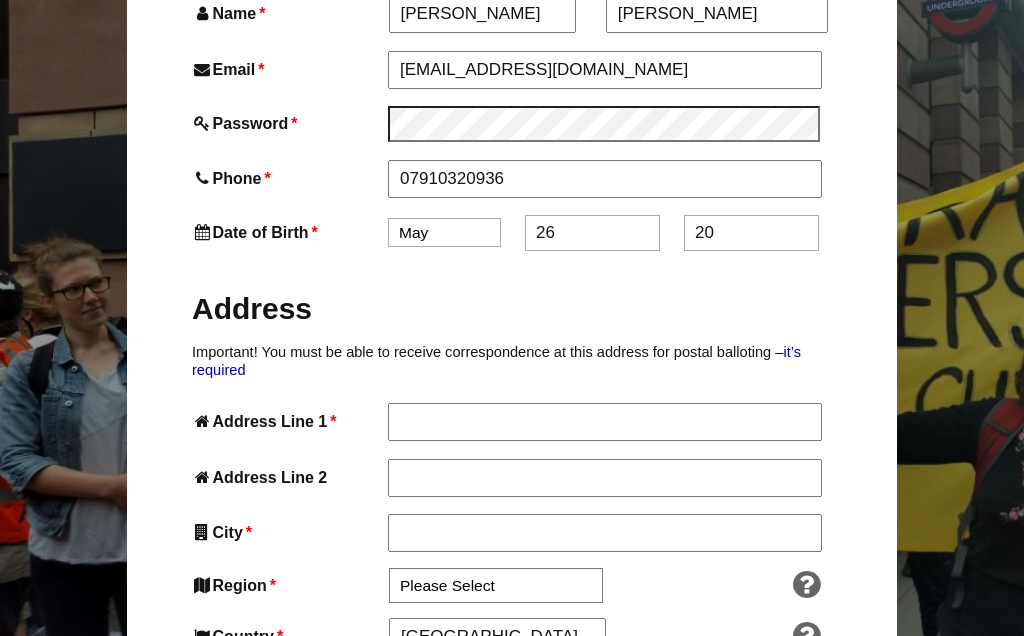 type on "2" 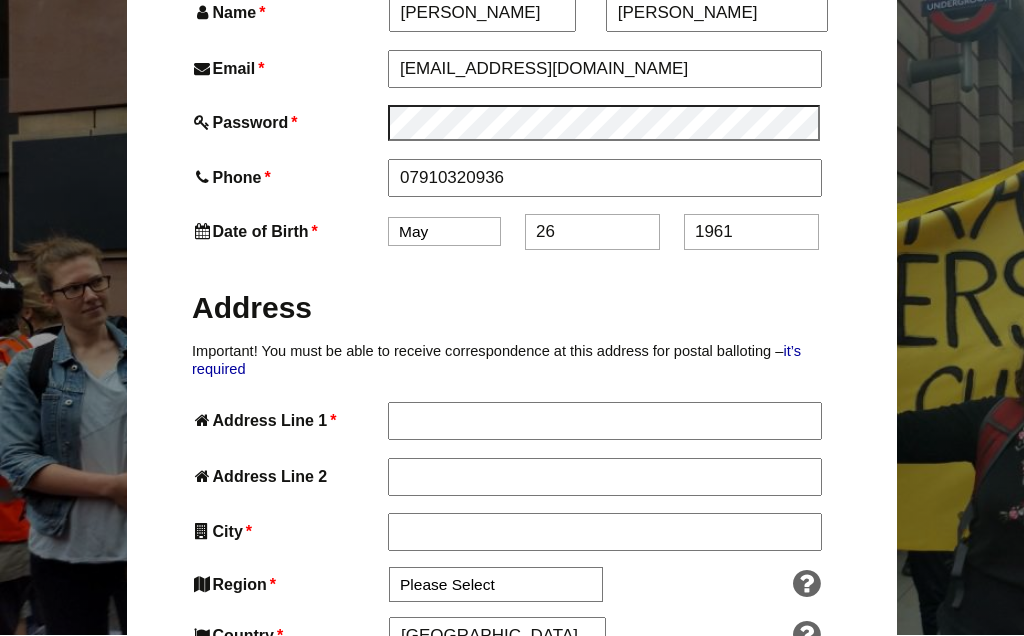 type on "1961" 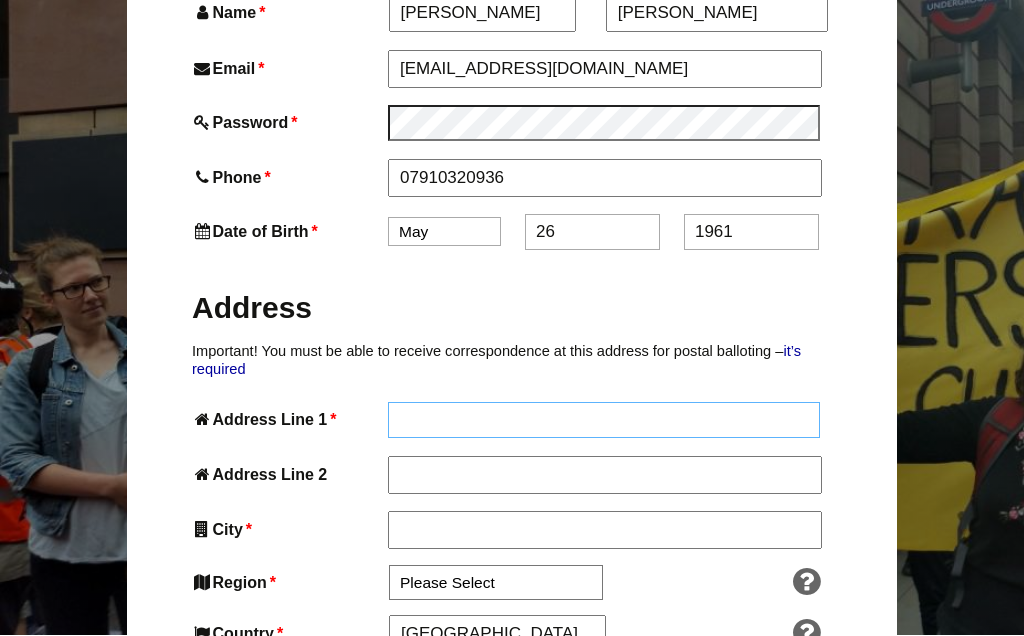 click on "Address Line 1  *" at bounding box center (604, 421) 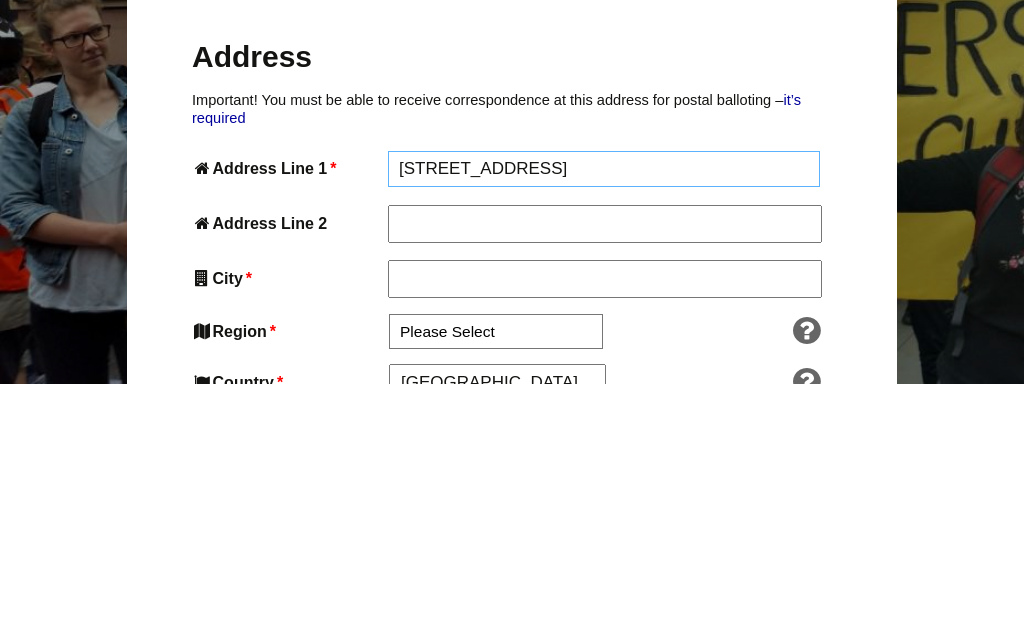 type on "89 Nunney Road" 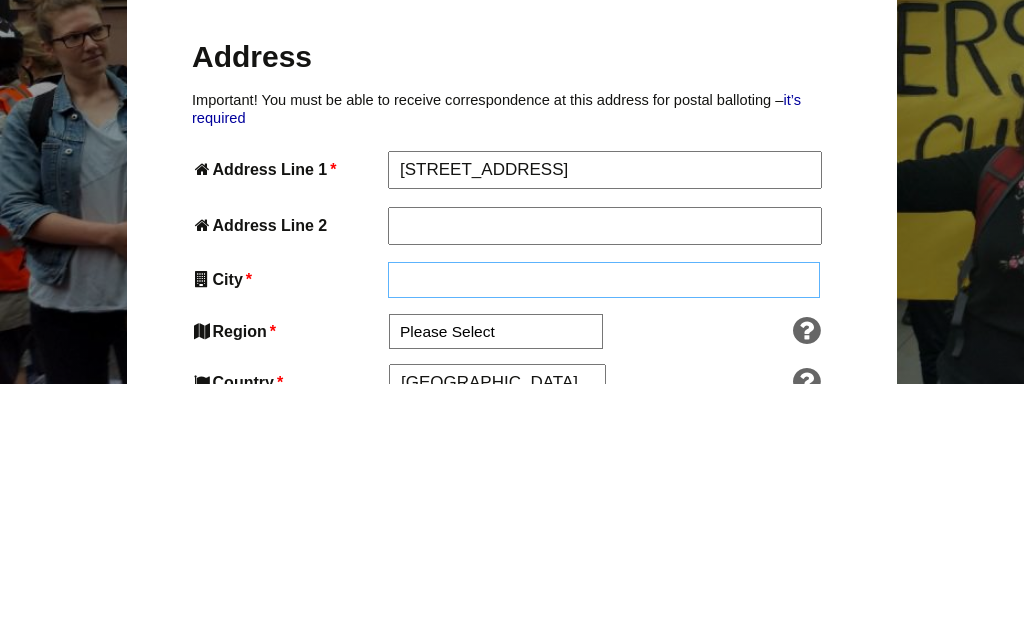 click on "City  *" at bounding box center [604, 532] 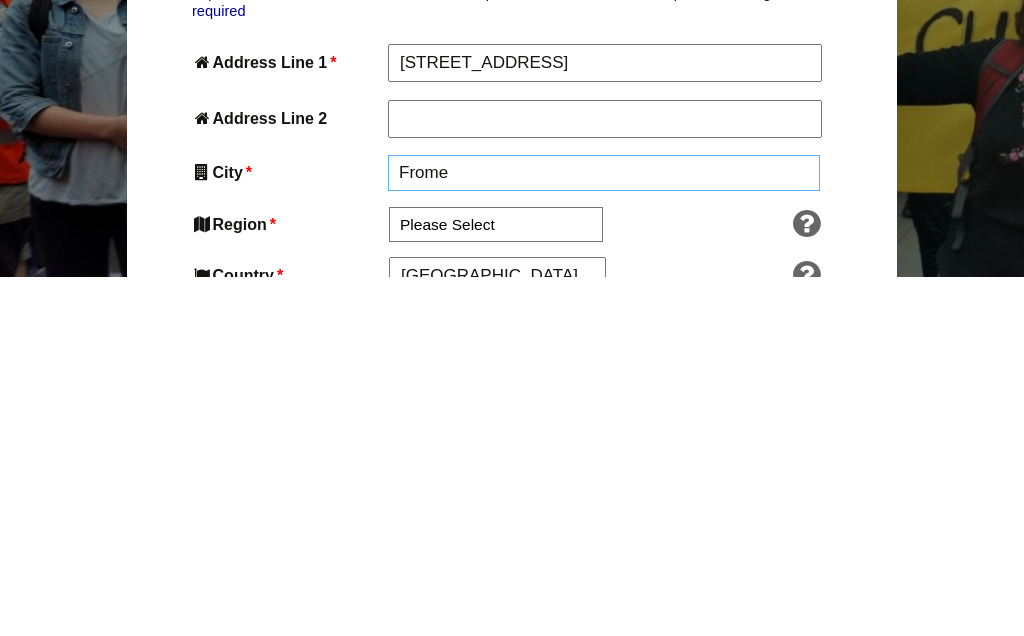 type on "Frome" 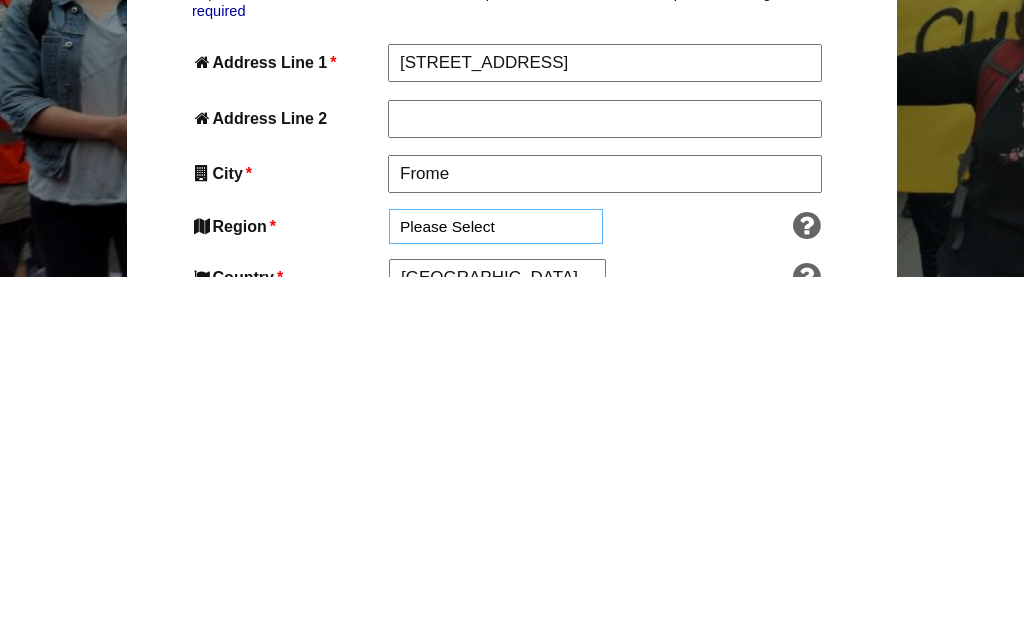 click on "Please Select
South East England
London
North West England
East of England
West Midlands
South West England
Yorkshire and the Humber
East Midlands
North East England" at bounding box center (496, 585) 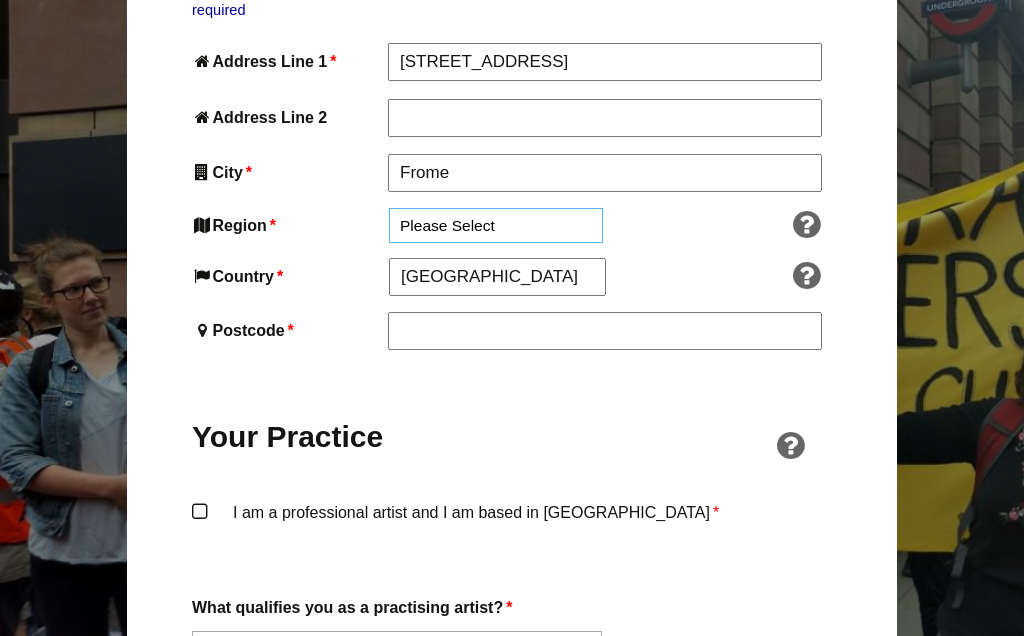 select on "South West" 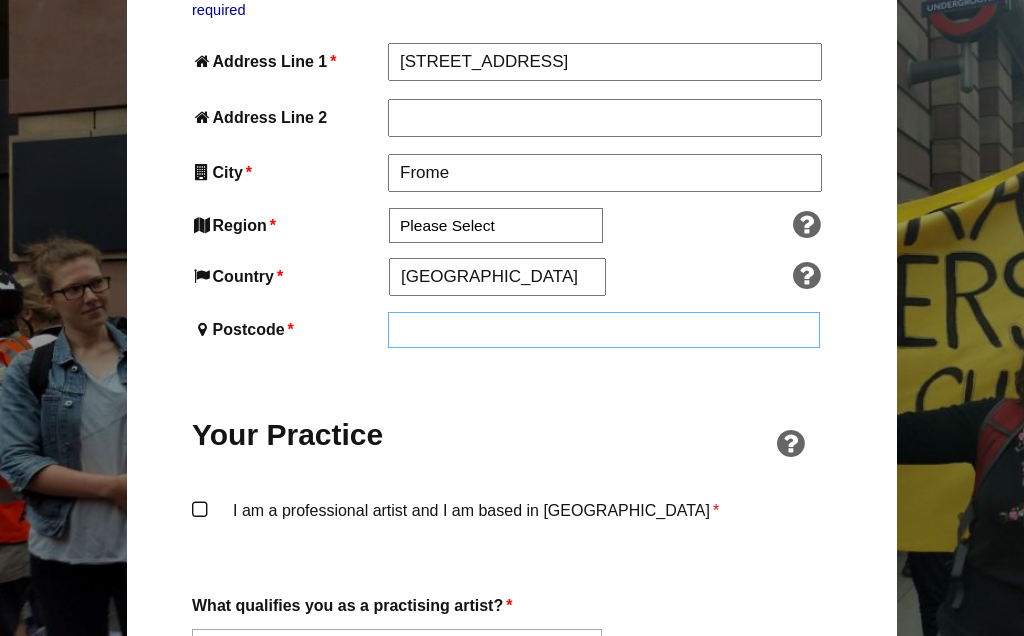 click on "Postcode  *" at bounding box center [604, 330] 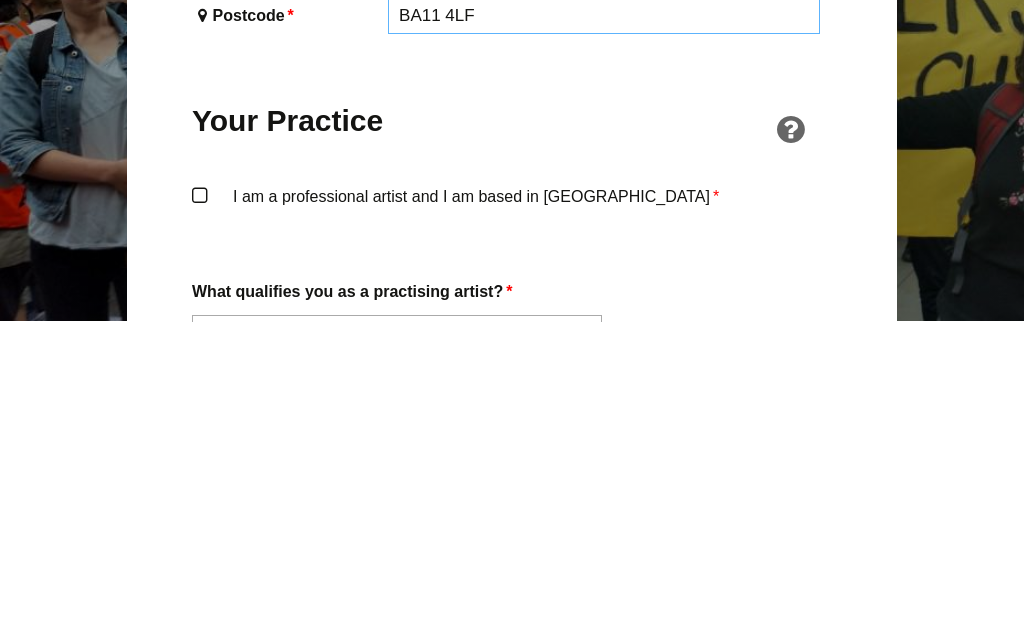 type on "BA11 4LF" 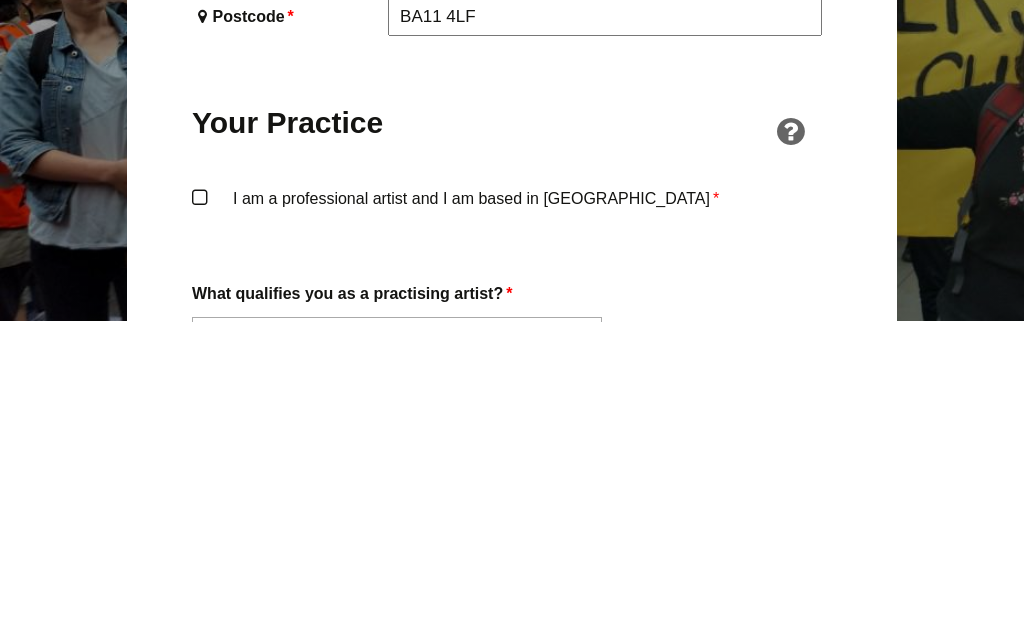 click on "I am a professional artist and I am based in England   *" at bounding box center (512, 530) 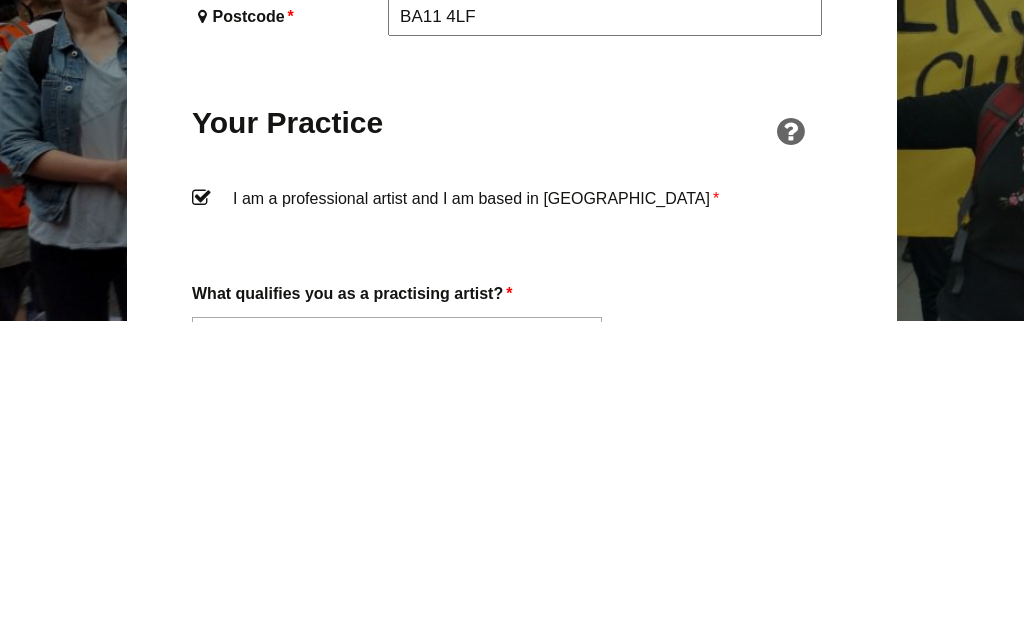 scroll, scrollTop: 1514, scrollLeft: 0, axis: vertical 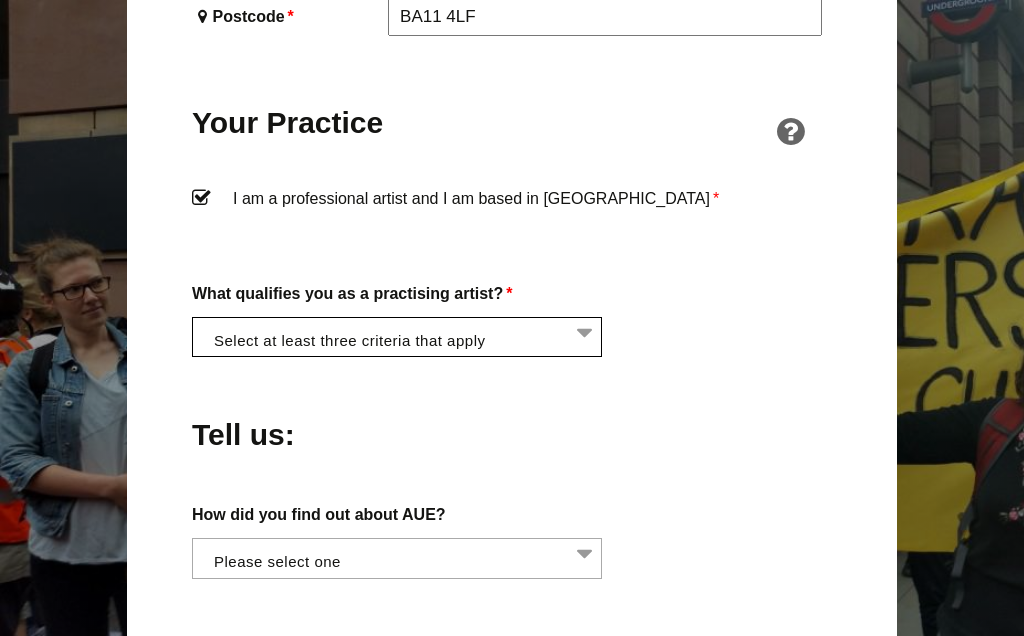 click at bounding box center (403, 335) 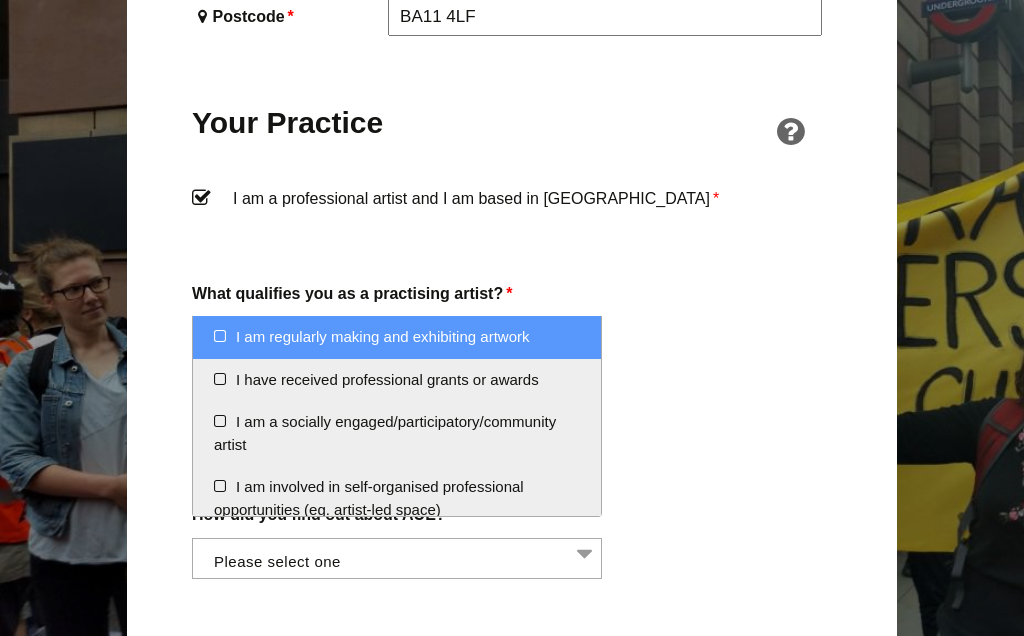 click on "I am regularly making and exhibiting artwork" at bounding box center (397, 337) 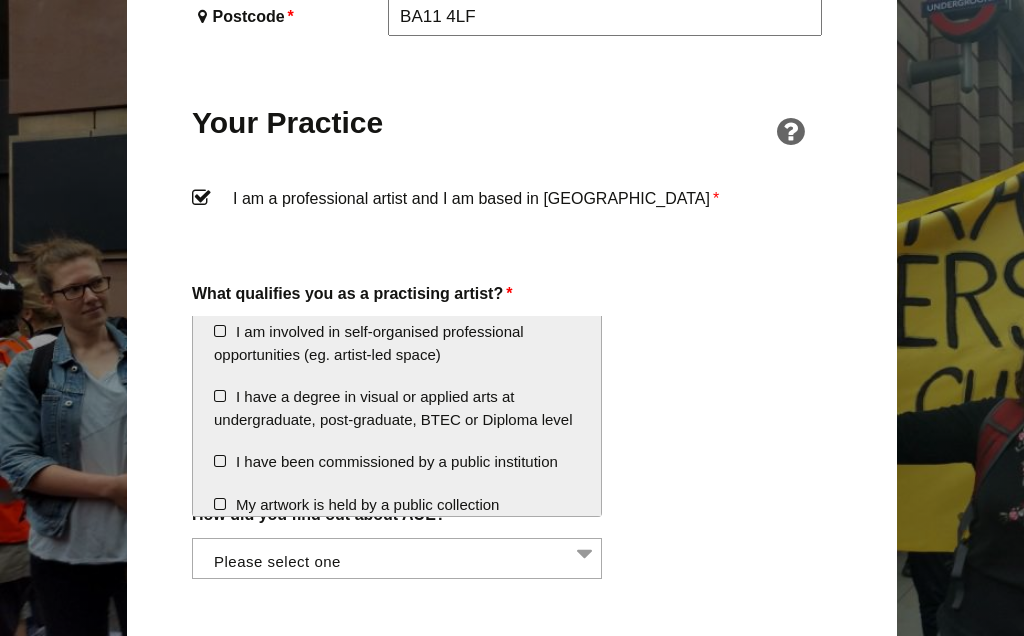 scroll, scrollTop: 180, scrollLeft: 0, axis: vertical 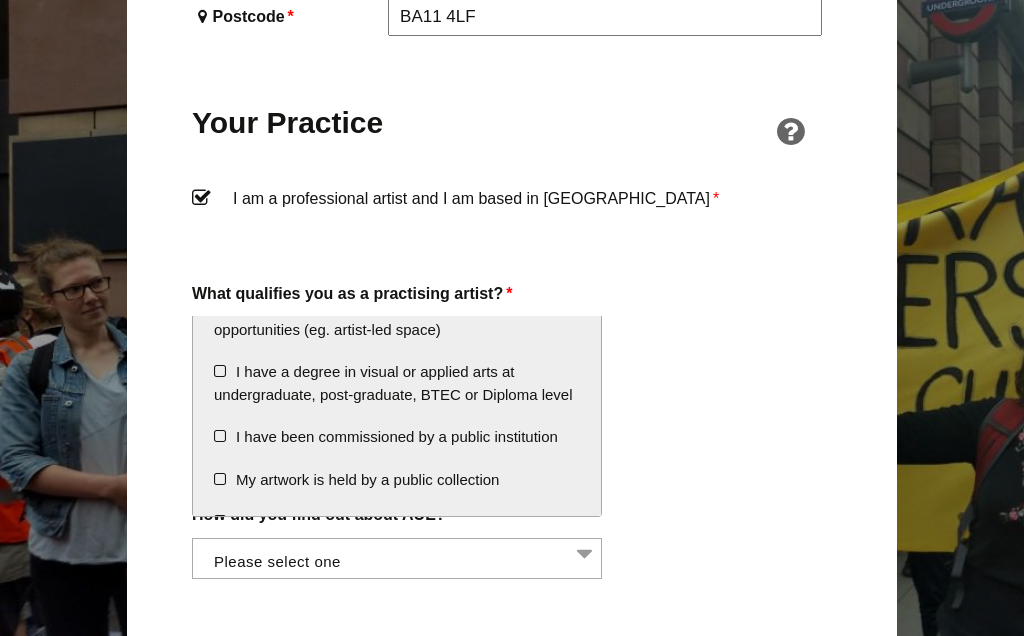 click on "I have a degree in visual or applied arts at undergraduate, post-graduate, BTEC or Diploma level" at bounding box center [397, 383] 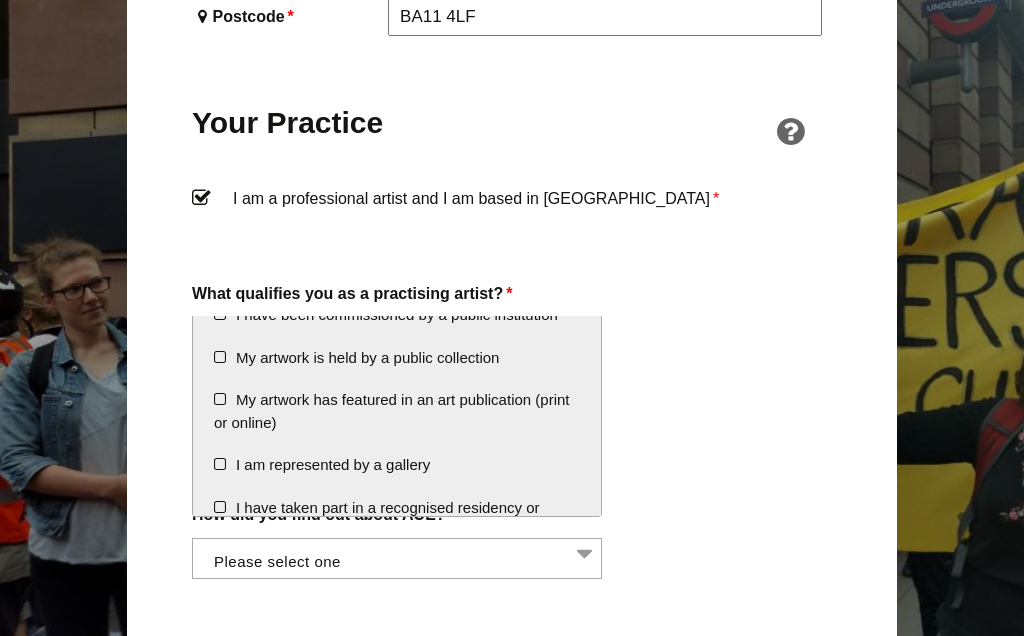 scroll, scrollTop: 303, scrollLeft: 0, axis: vertical 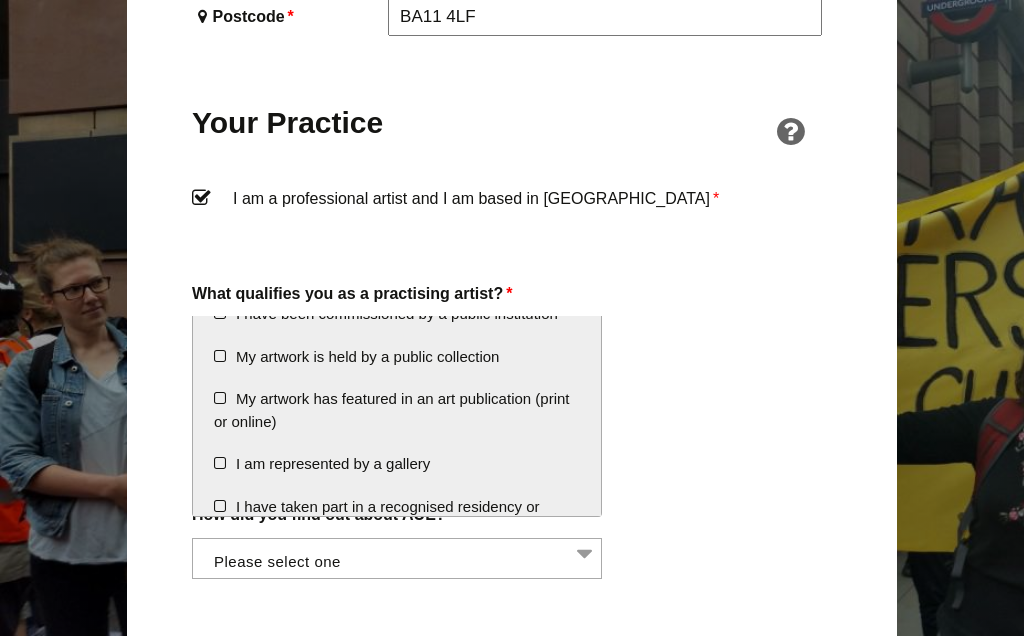 click on "My artwork has featured in an art publication (print or online)" at bounding box center [397, 410] 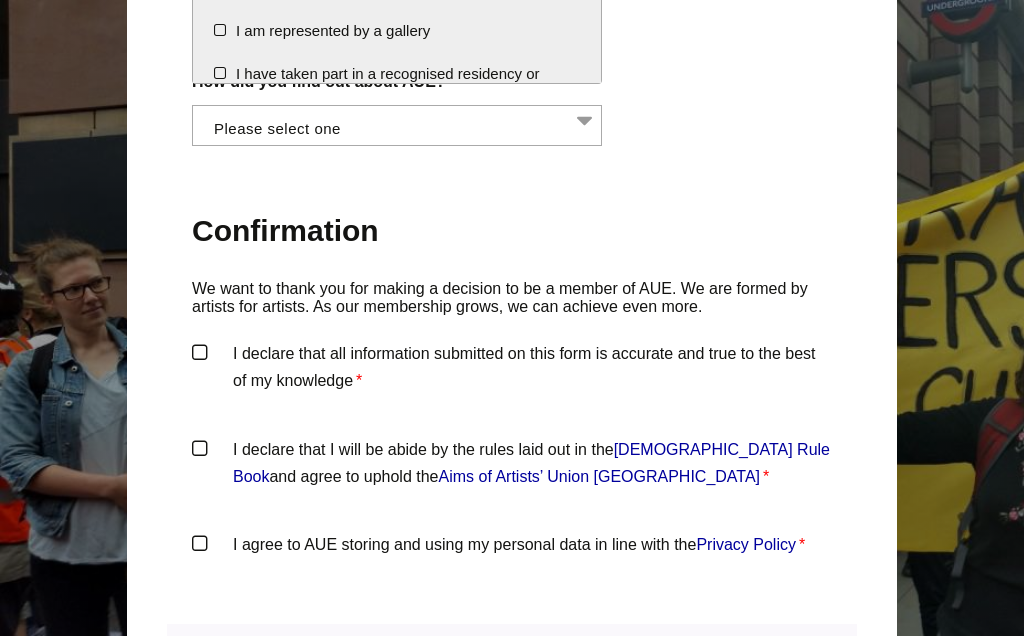 scroll, scrollTop: 1962, scrollLeft: 0, axis: vertical 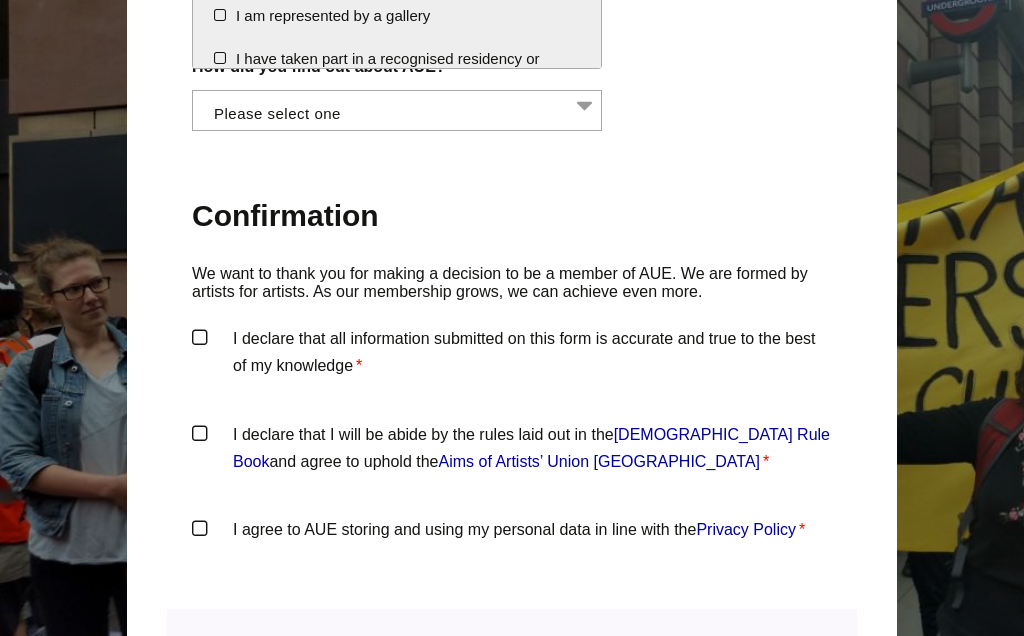 click on "I declare that all information submitted on this form is accurate and true to the best of my knowledge  *" at bounding box center (512, 355) 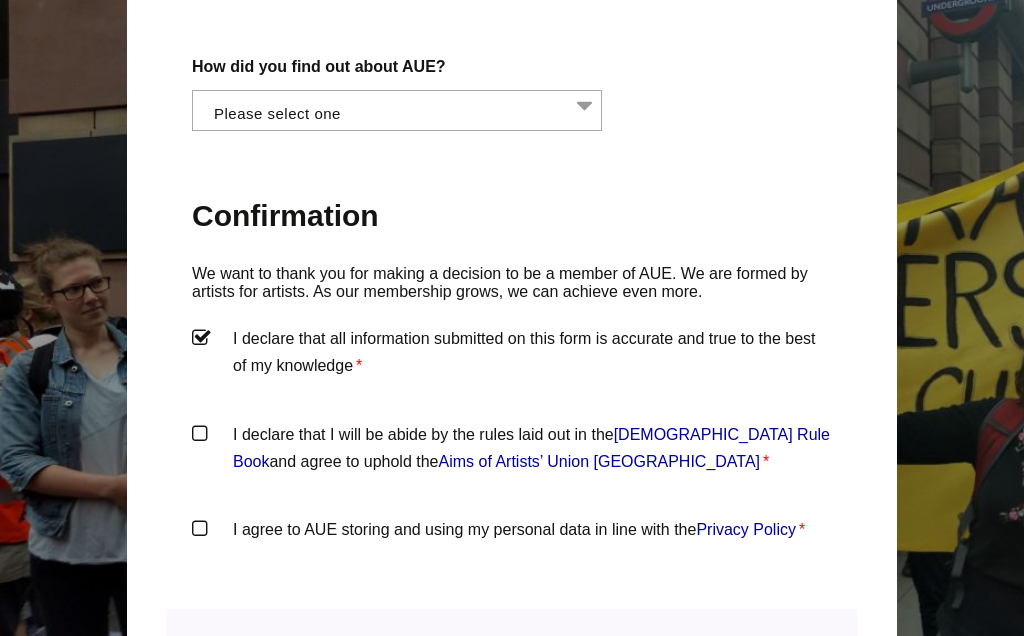 click on "I declare that I will be abide by the rules laid out in the  Artists' Union England Rule Book  and agree to uphold the  Aims of Artists’ Union England  *" at bounding box center (512, 451) 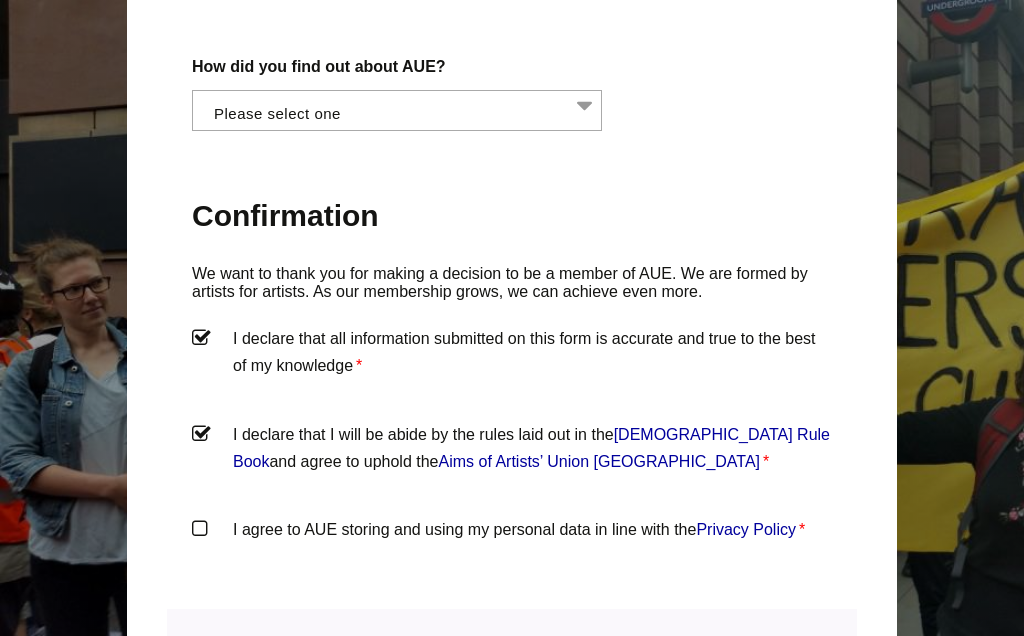 click on "I agree to AUE storing and using my personal data in line with the  Privacy Policy  *" at bounding box center [512, 546] 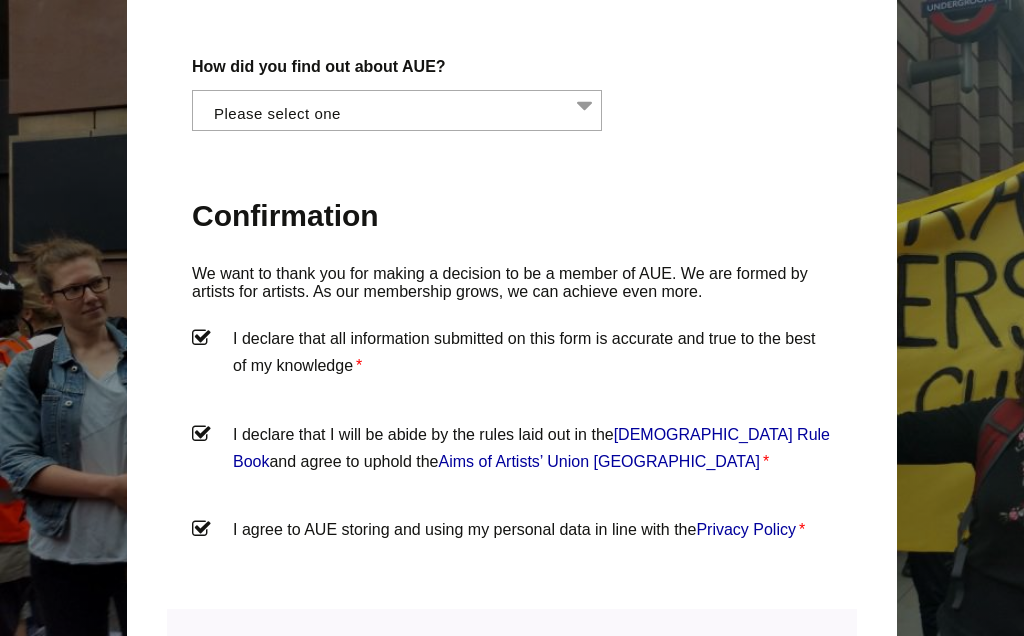 click at bounding box center (503, 749) 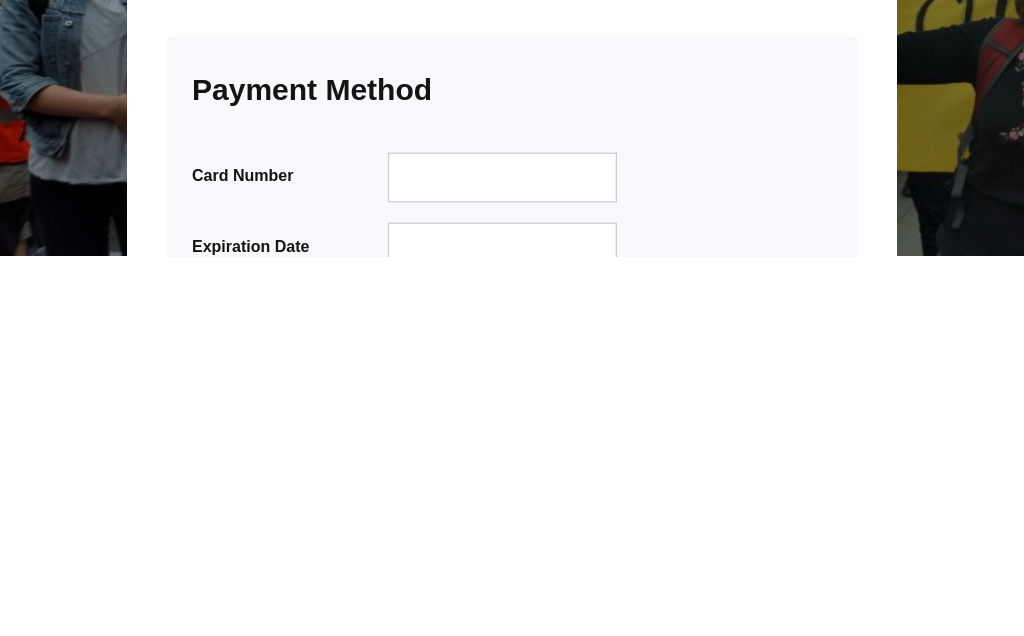 scroll, scrollTop: 2166, scrollLeft: 0, axis: vertical 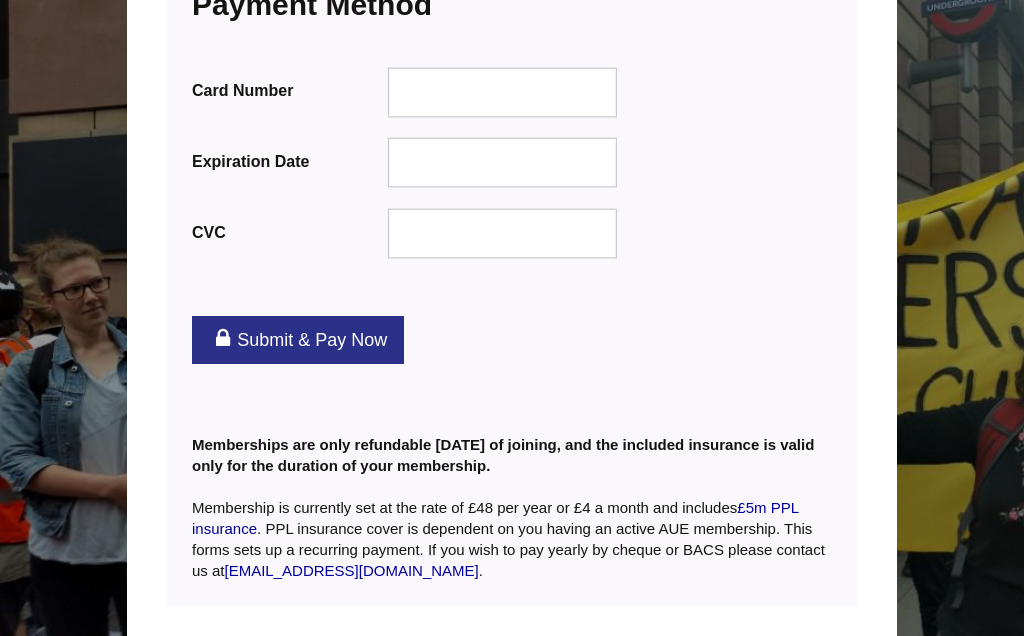 click on "Submit & Pay Now" at bounding box center [298, 340] 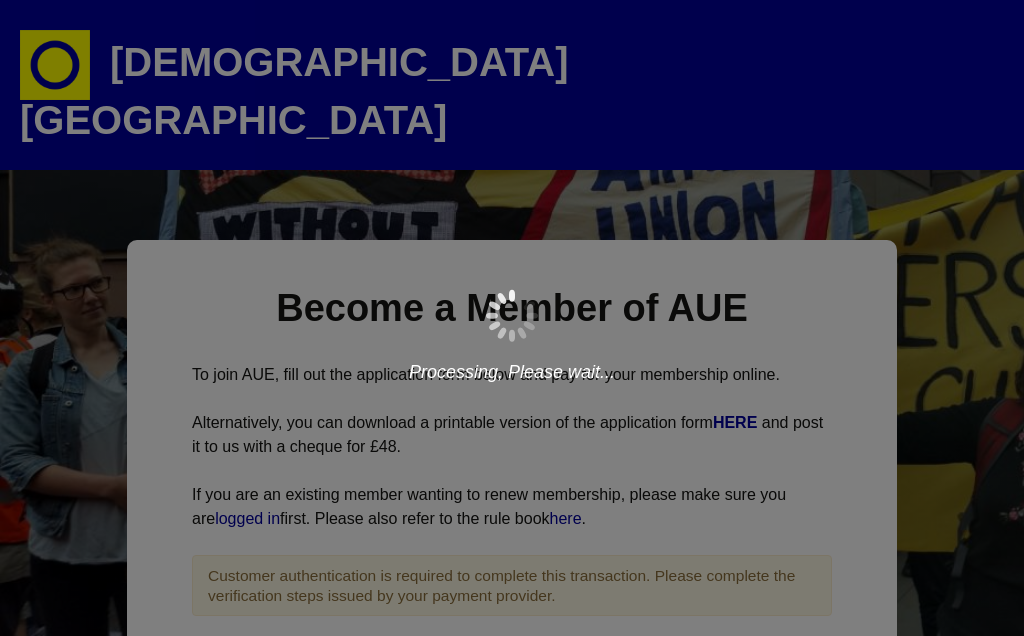 select 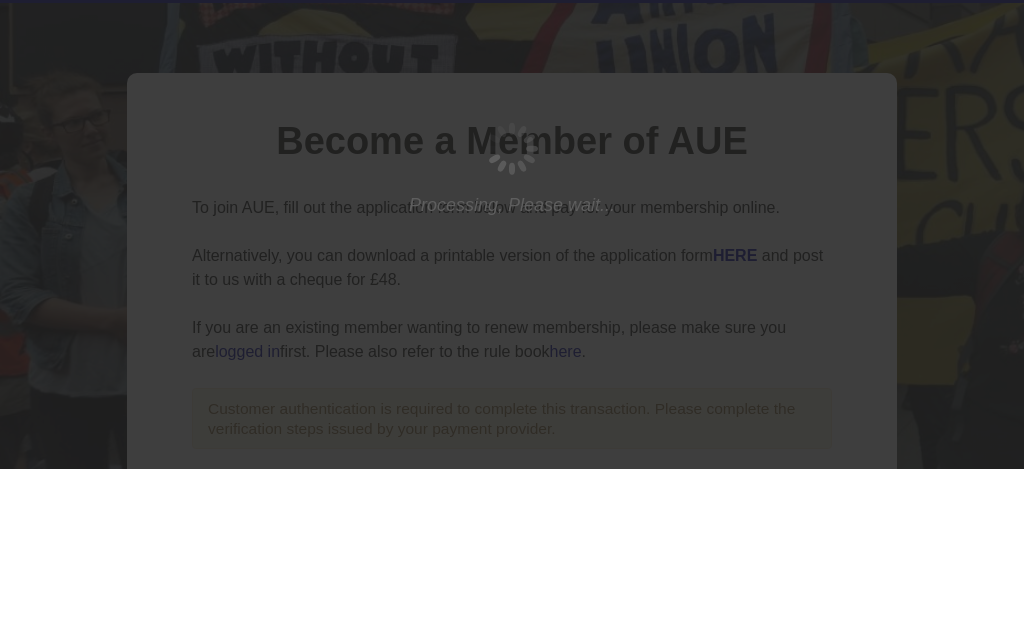 scroll, scrollTop: 167, scrollLeft: 0, axis: vertical 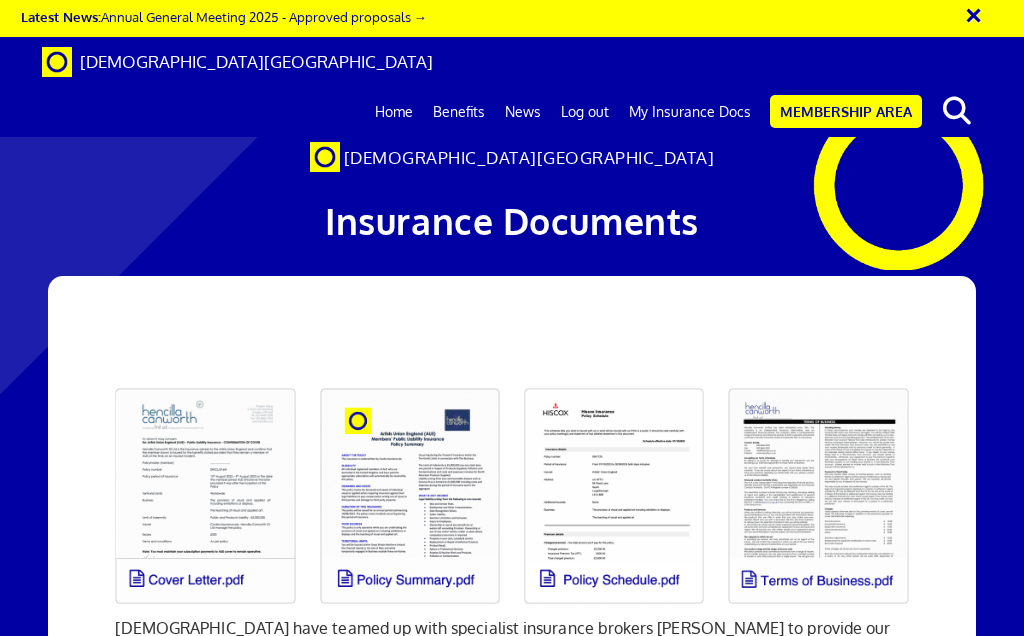 click at bounding box center (205, 496) 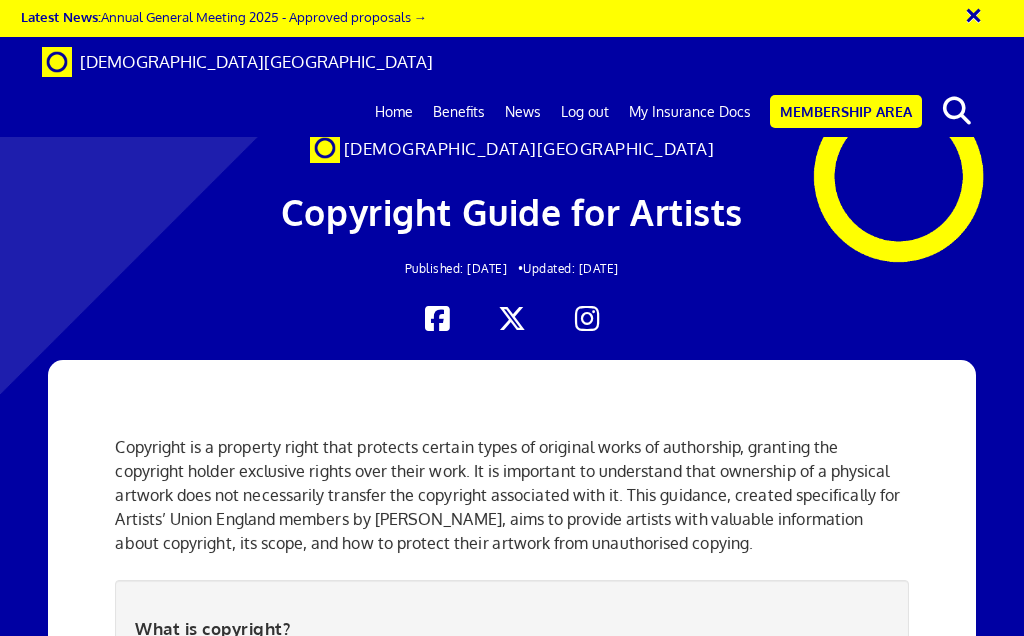 scroll, scrollTop: 1488, scrollLeft: 0, axis: vertical 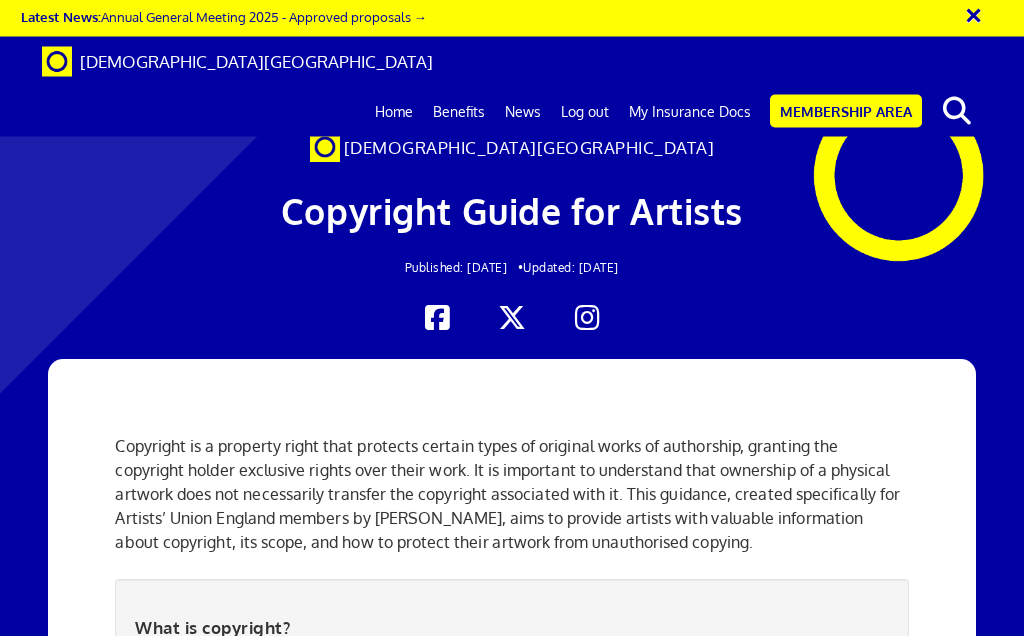 click on "My Insurance Docs" at bounding box center [690, 112] 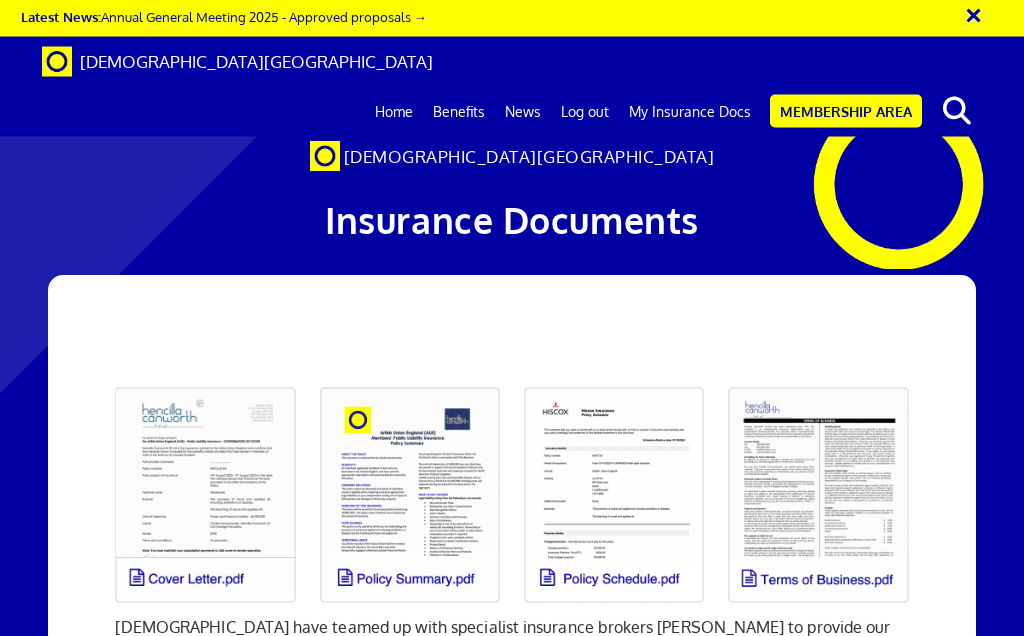 scroll, scrollTop: 1374, scrollLeft: 0, axis: vertical 